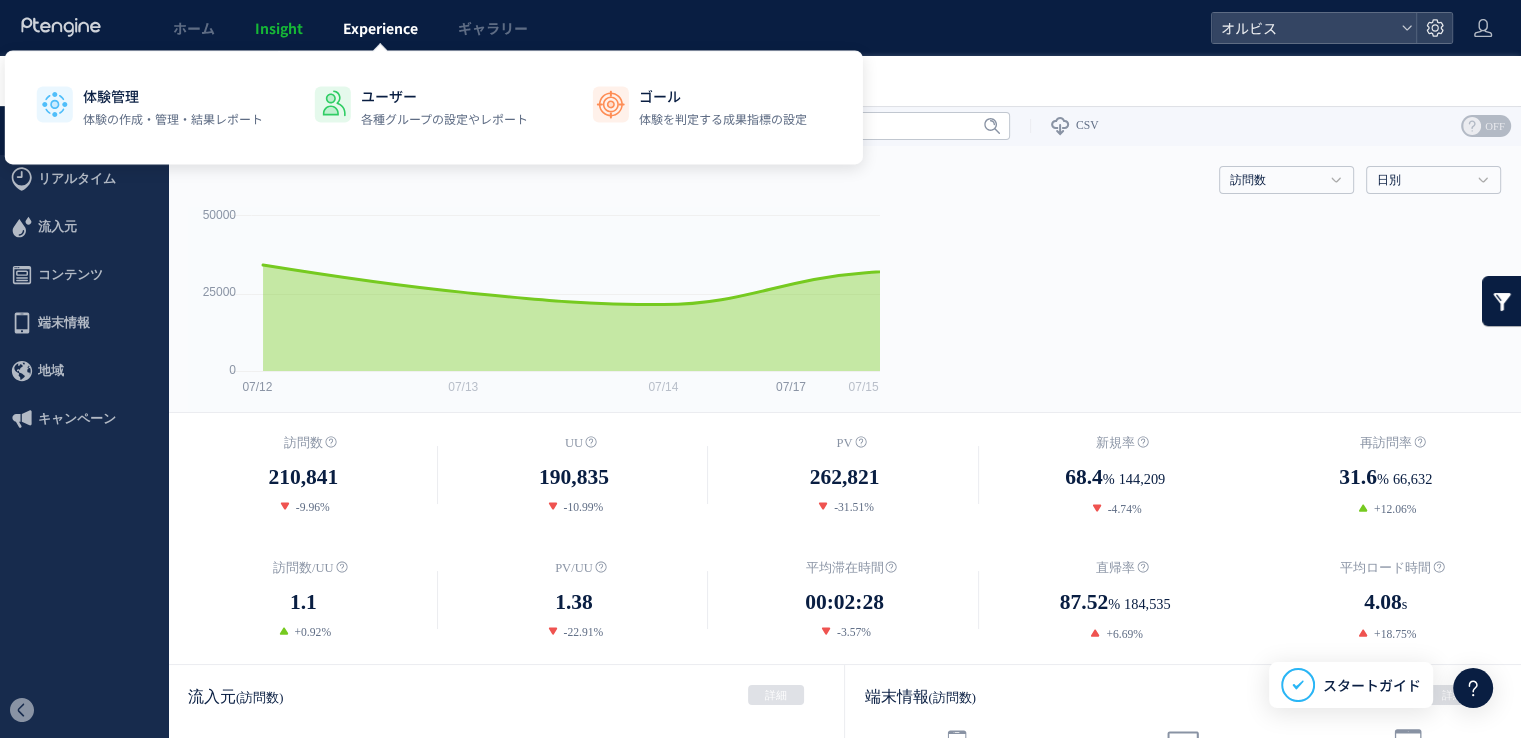 scroll, scrollTop: 0, scrollLeft: 0, axis: both 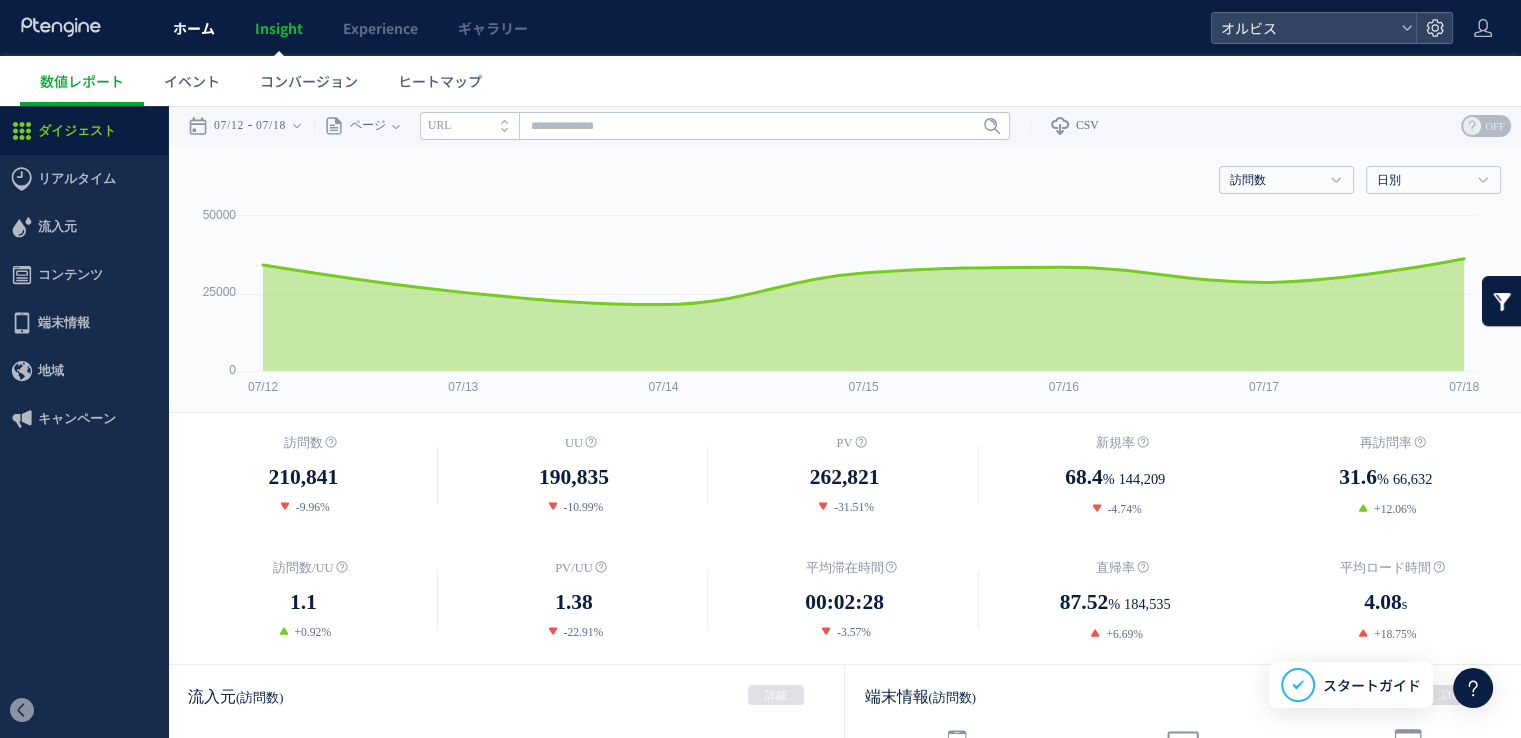 click on "ホーム" at bounding box center (194, 28) 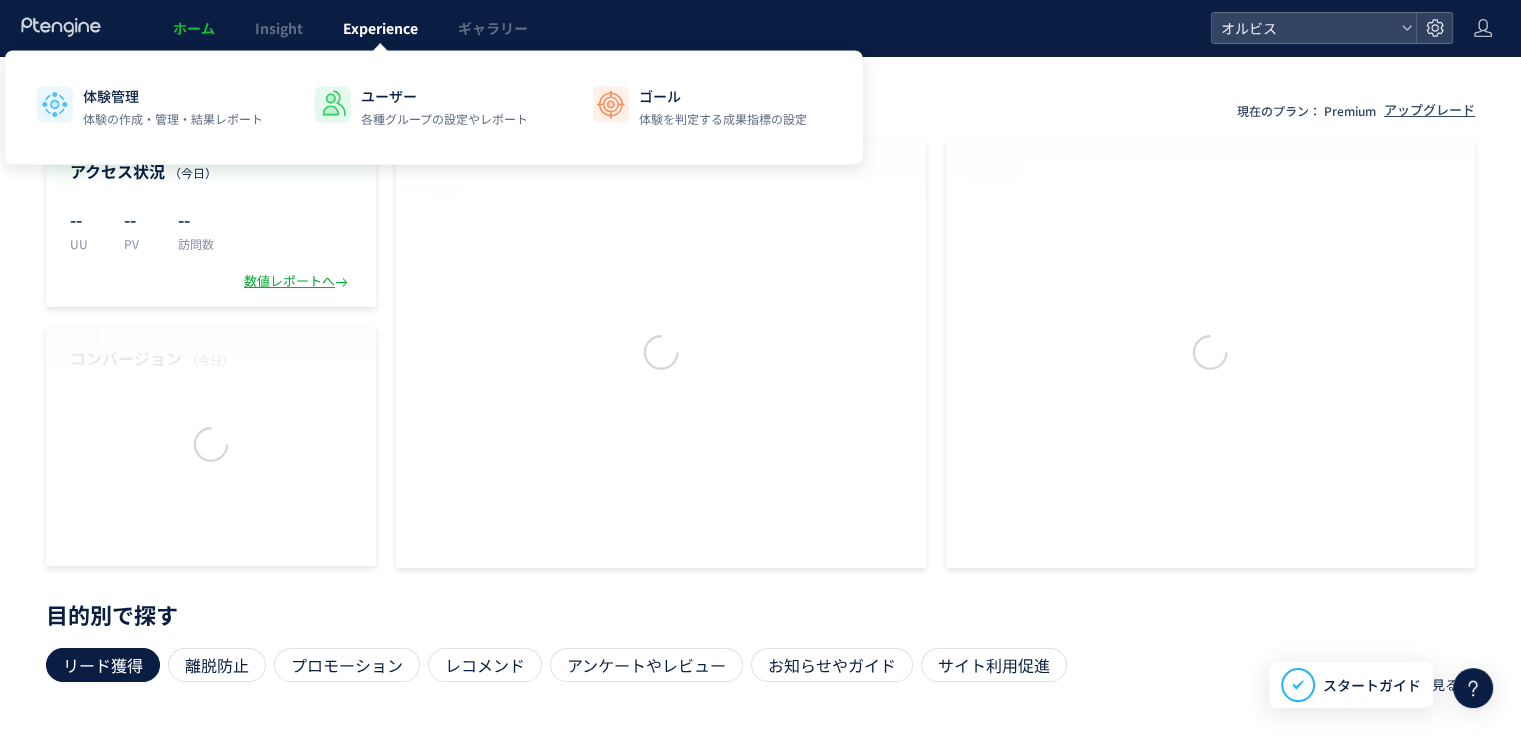 click on "Experience" at bounding box center [380, 28] 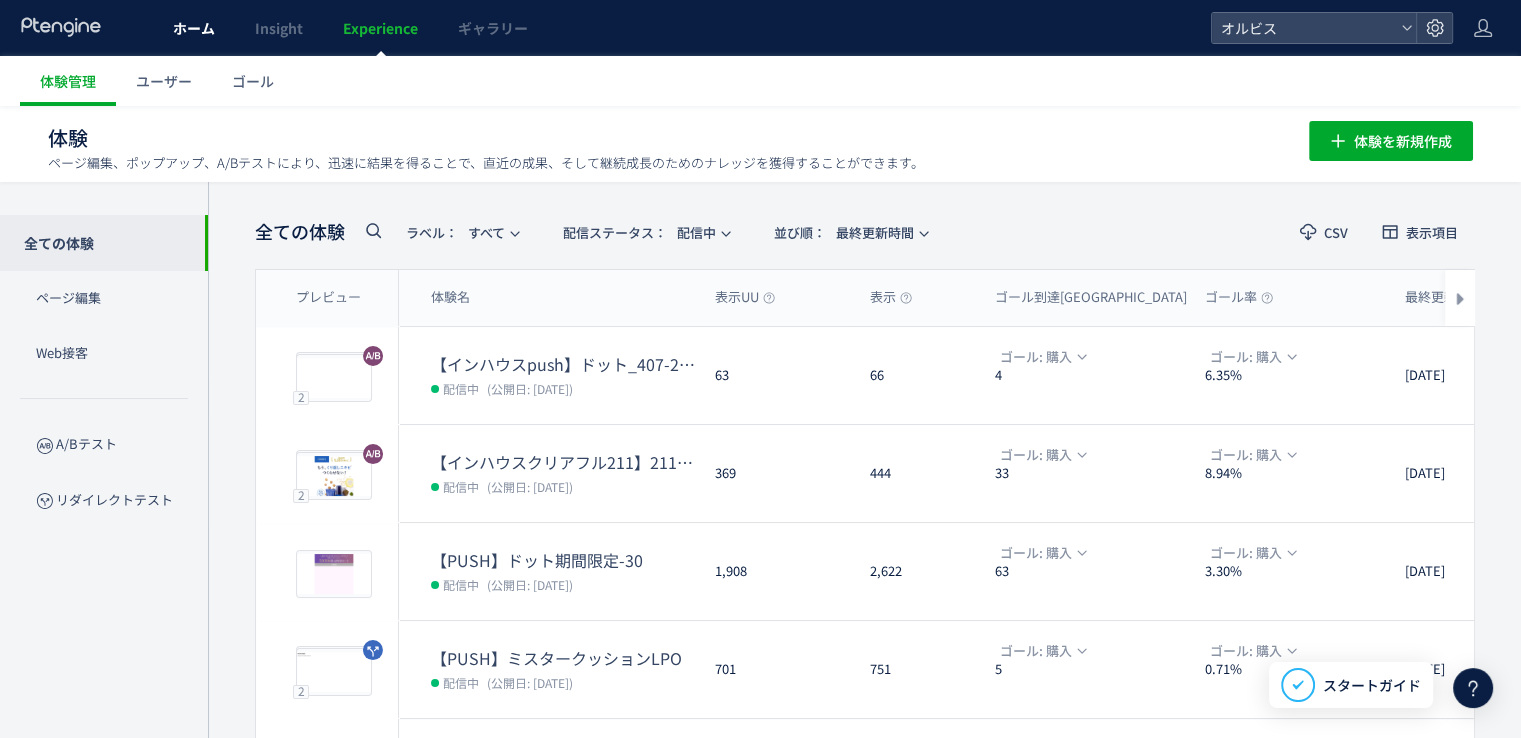 click on "ホーム" at bounding box center [194, 28] 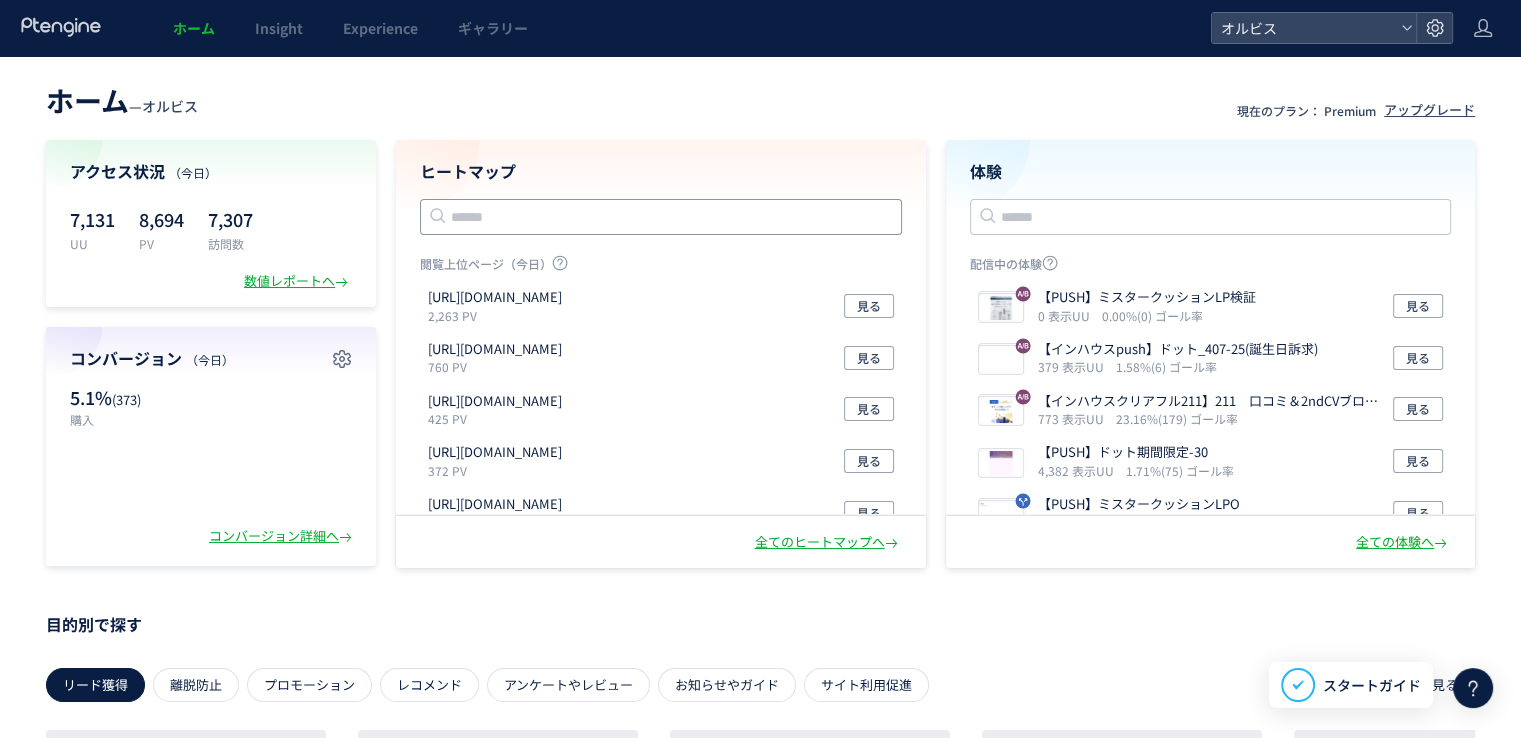 click 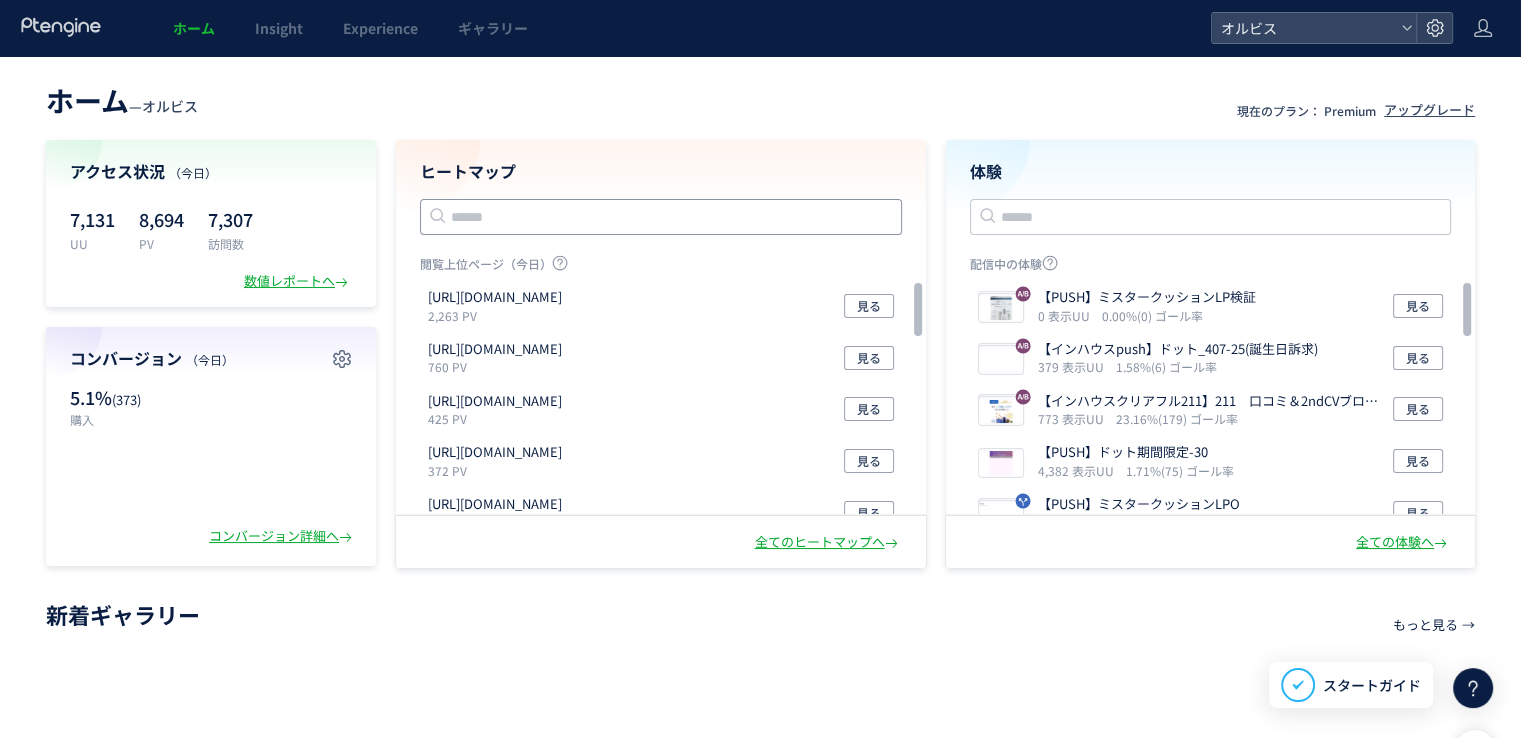 paste on "**********" 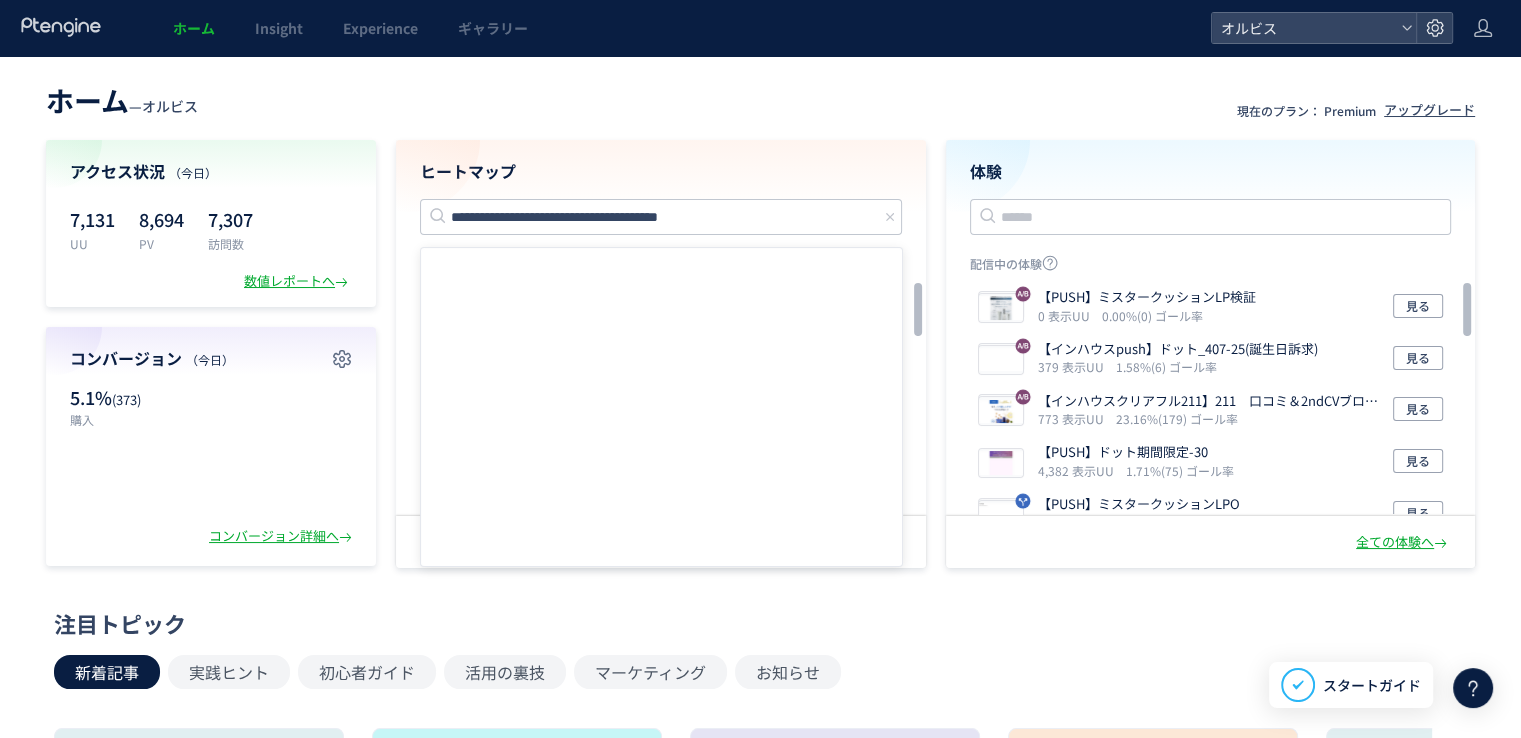 click on "ヒートマップ" at bounding box center (661, 171) 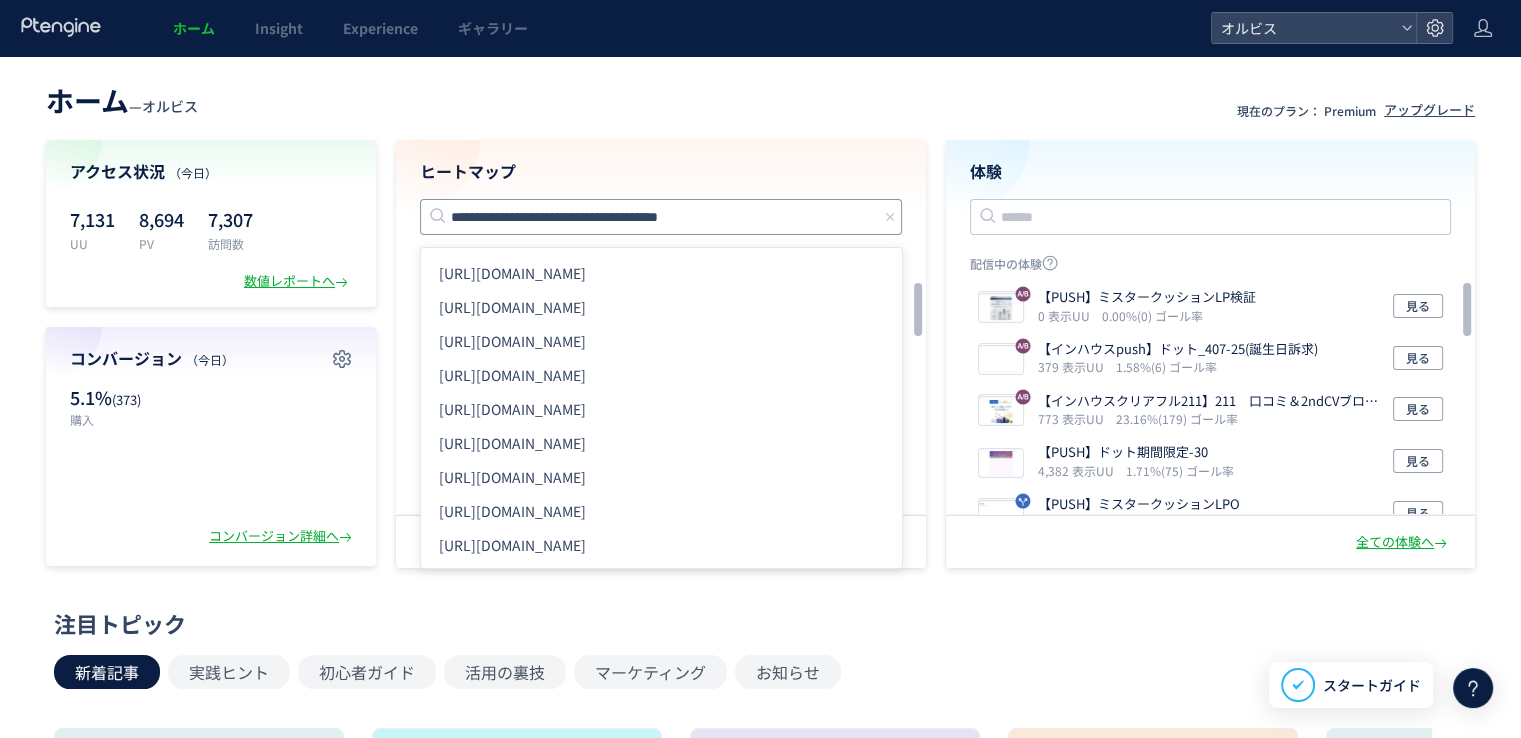 click on "**********" 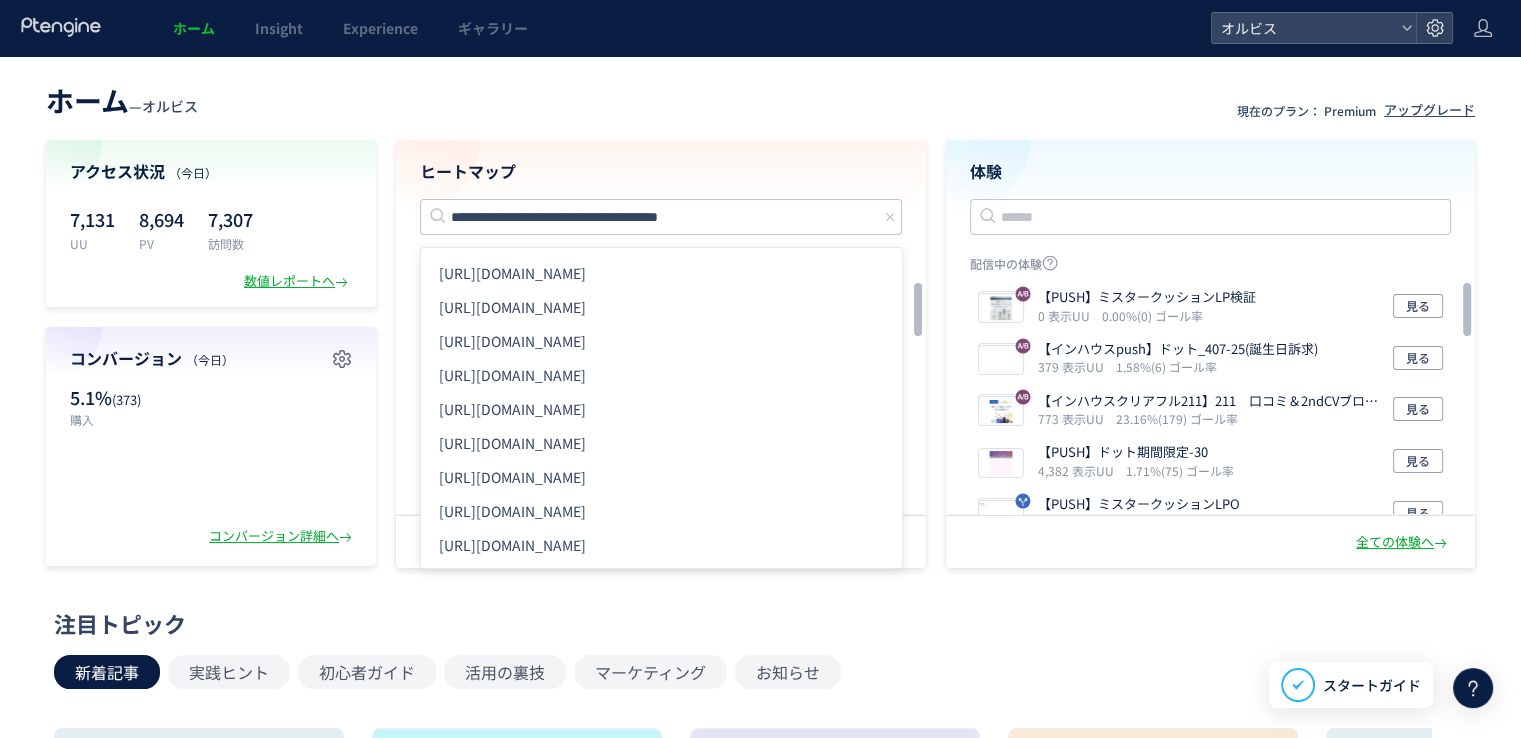 click on "[URL][DOMAIN_NAME]" 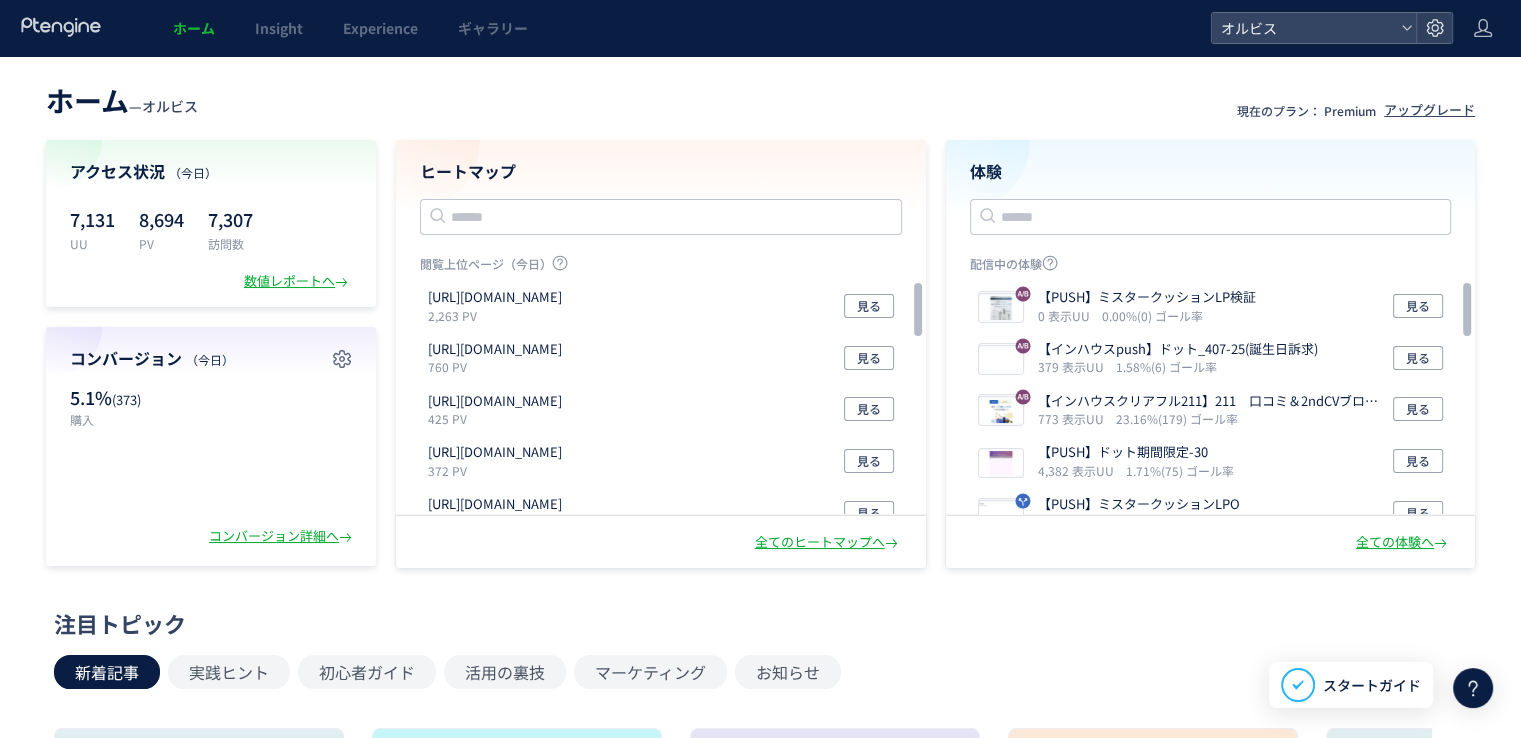 drag, startPoint x: 1111, startPoint y: 159, endPoint x: 930, endPoint y: 46, distance: 213.3776 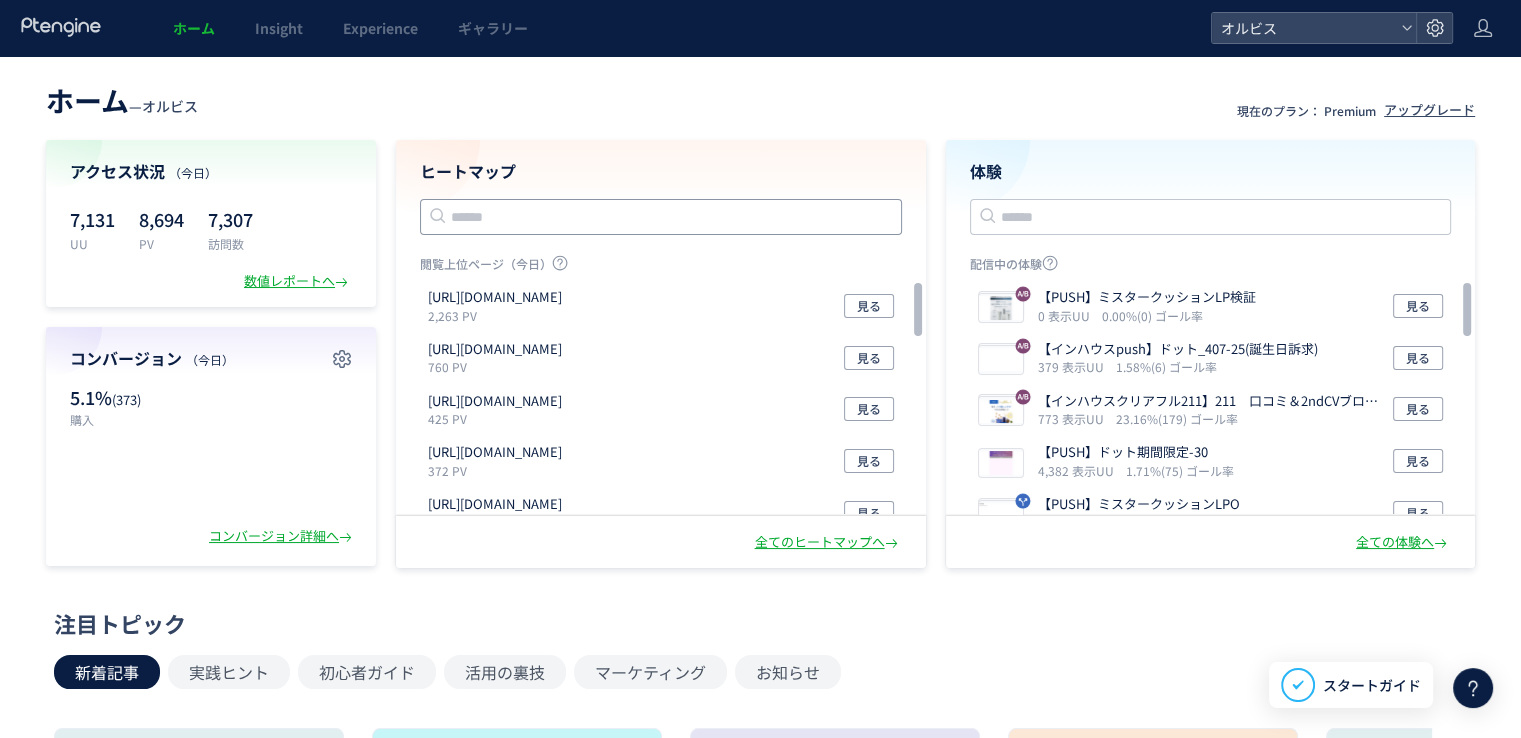 click 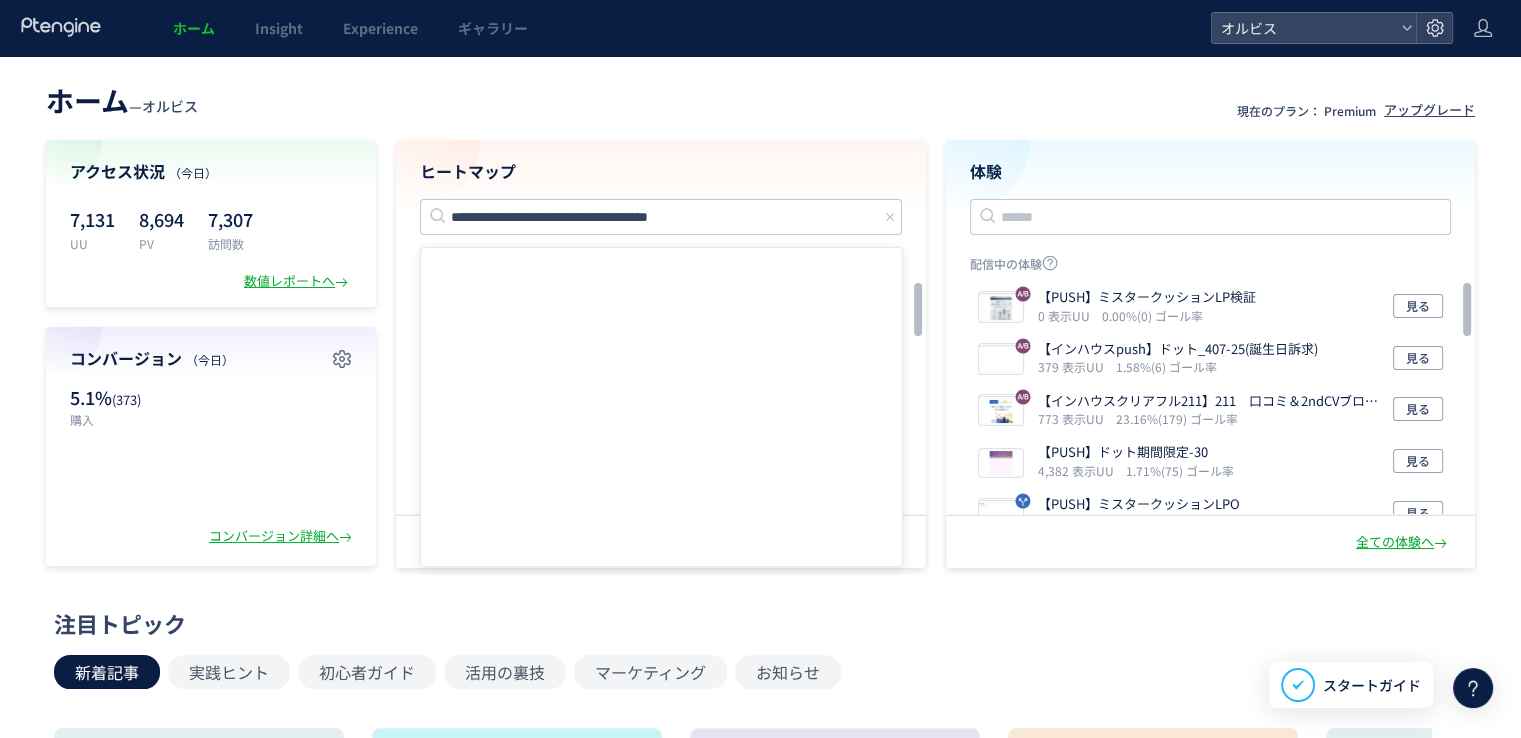 click on "ヒートマップ" at bounding box center (661, 171) 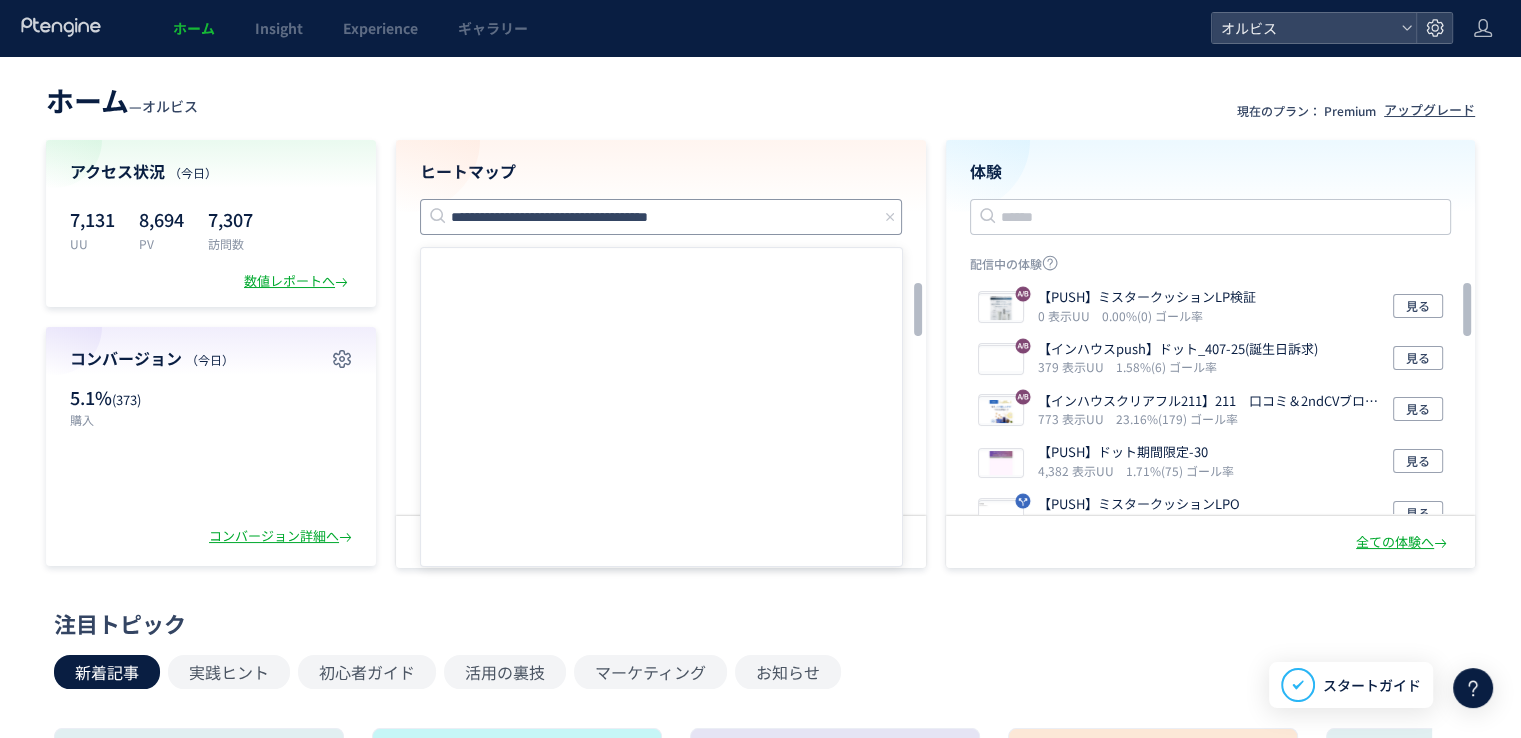 click on "**********" 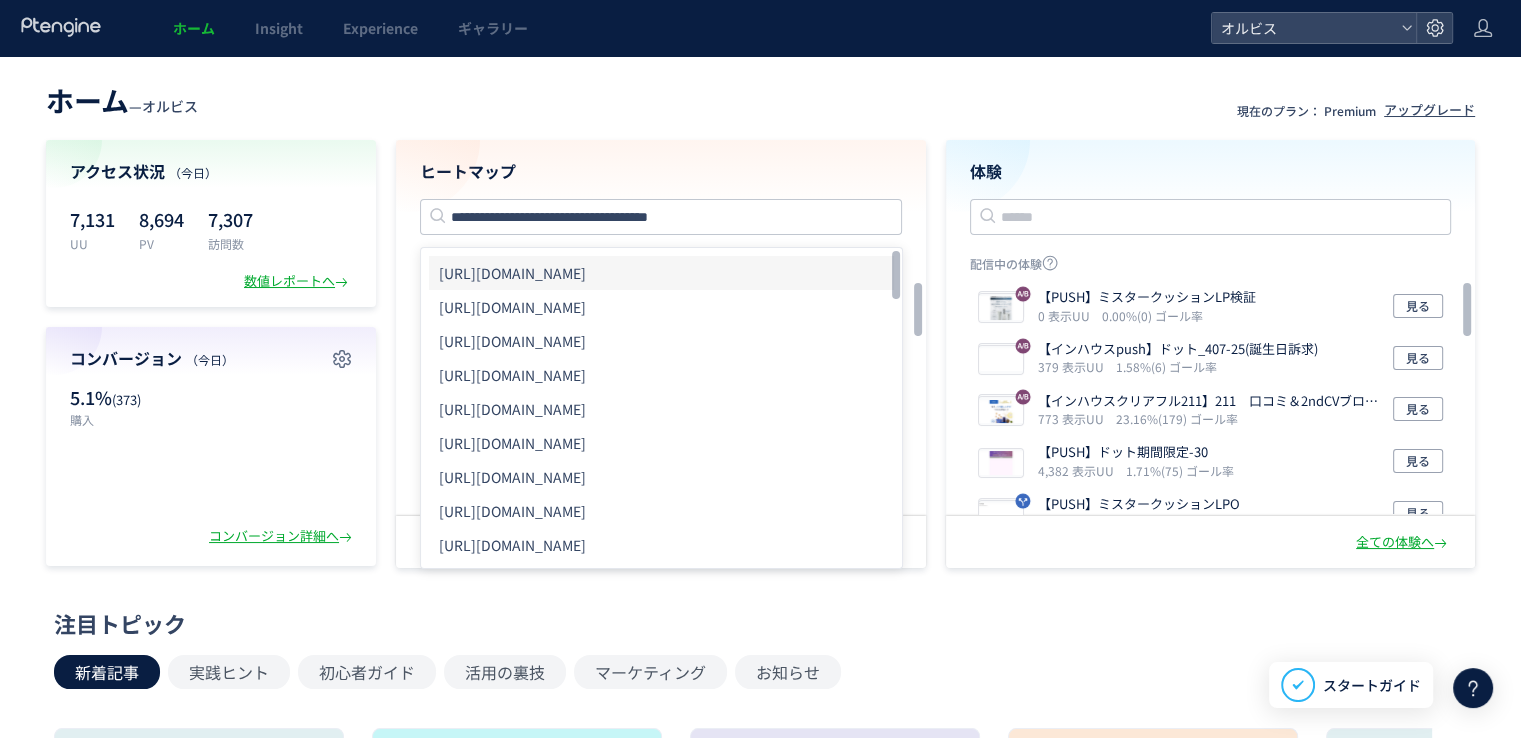 click on "[URL][DOMAIN_NAME]" 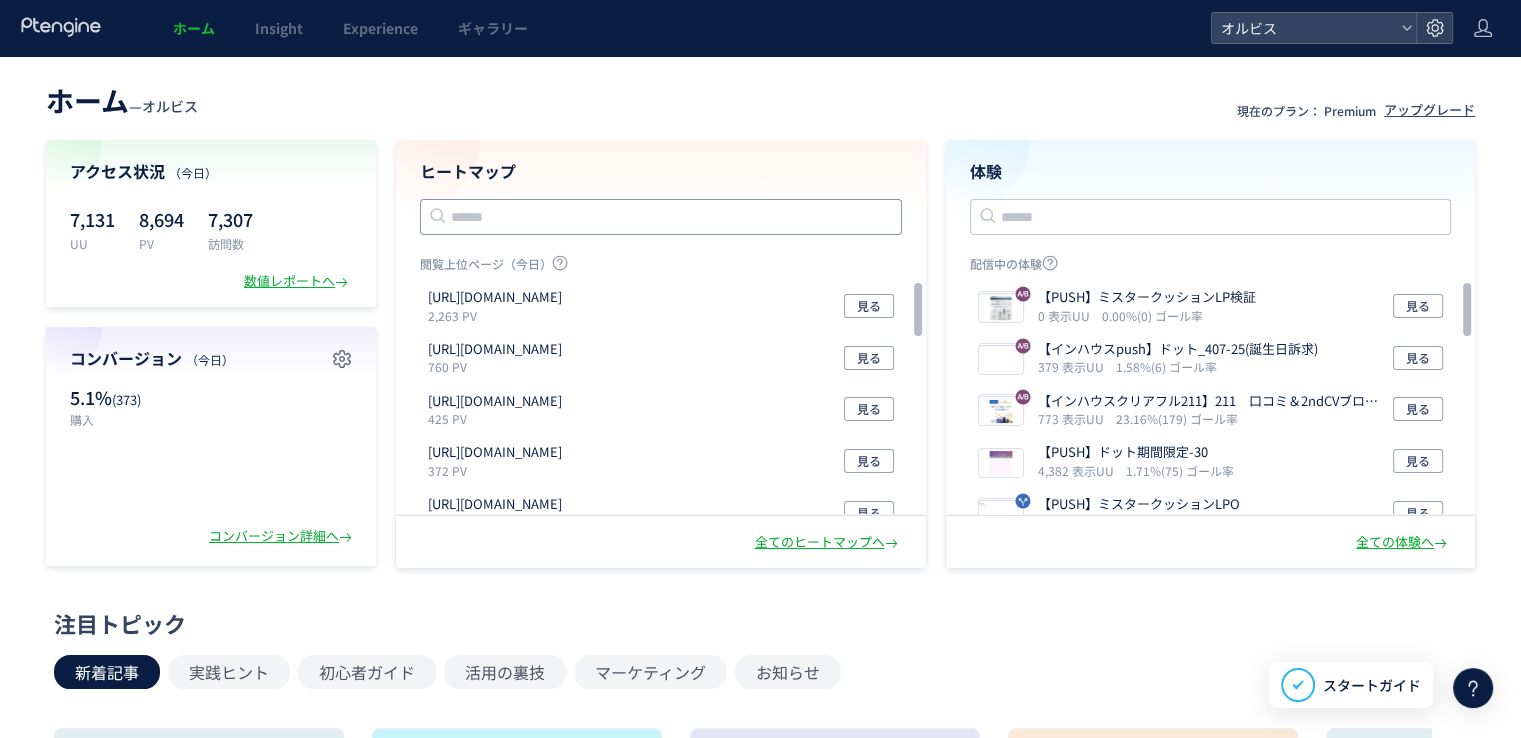 click 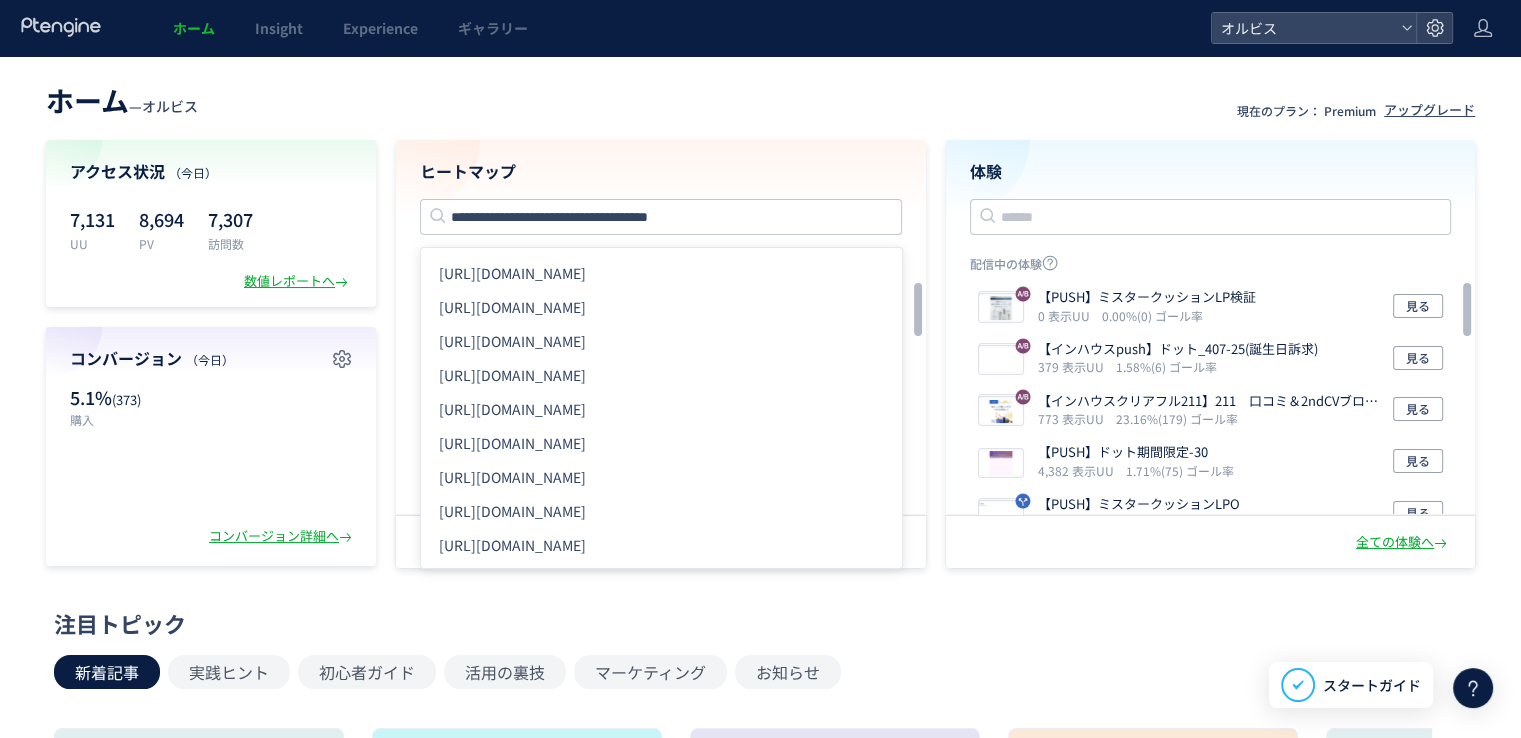 click on "[URL][DOMAIN_NAME]" 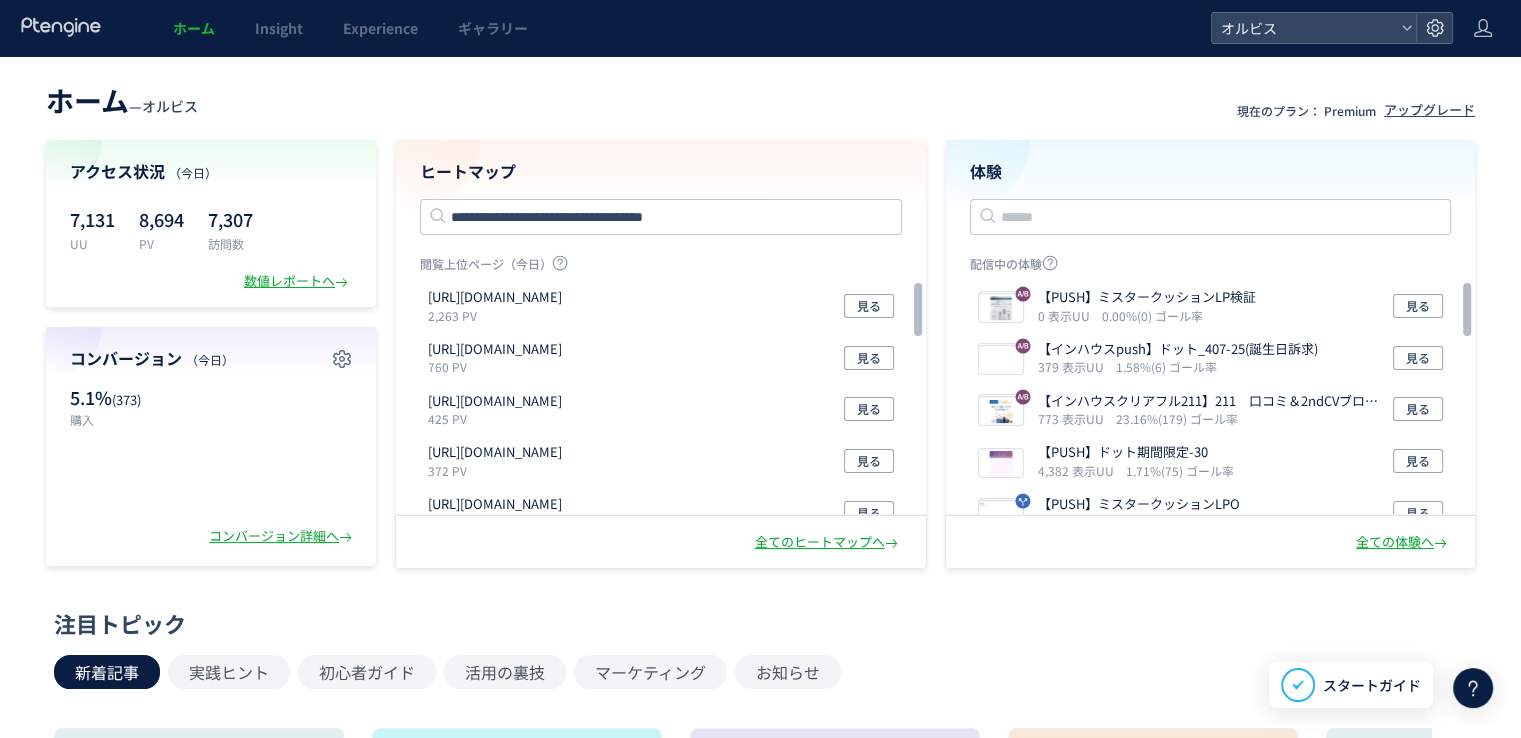 type 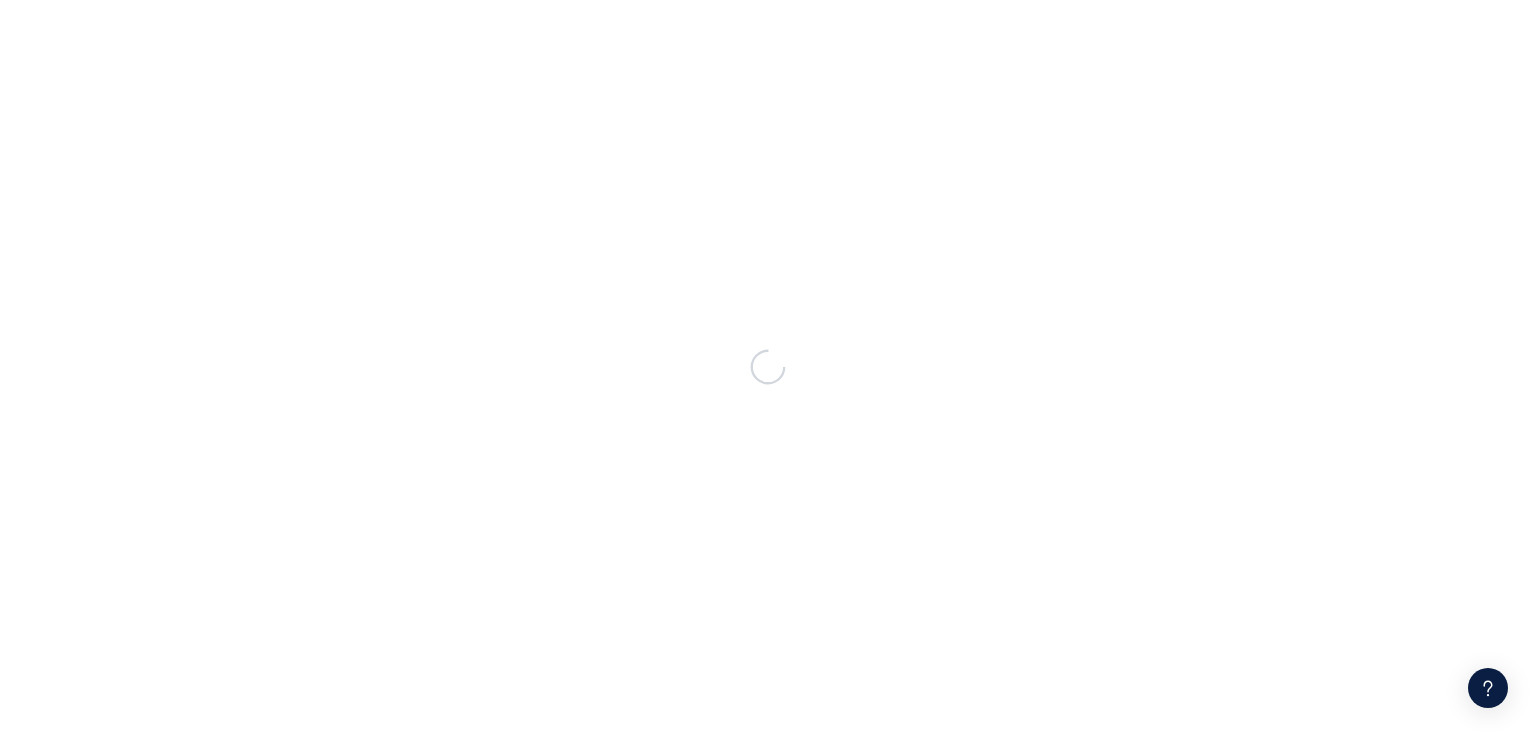 scroll, scrollTop: 0, scrollLeft: 0, axis: both 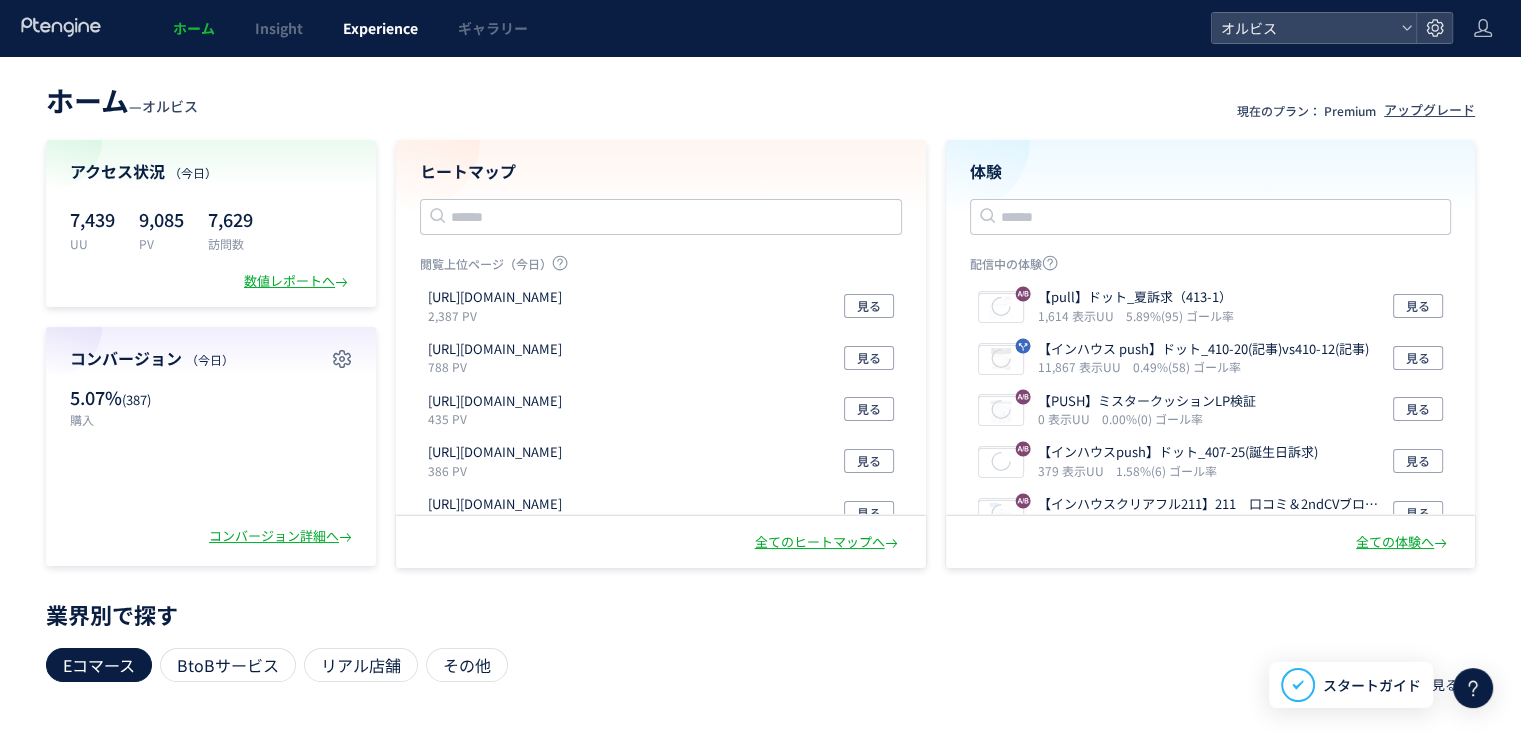 click on "Experience" at bounding box center (380, 28) 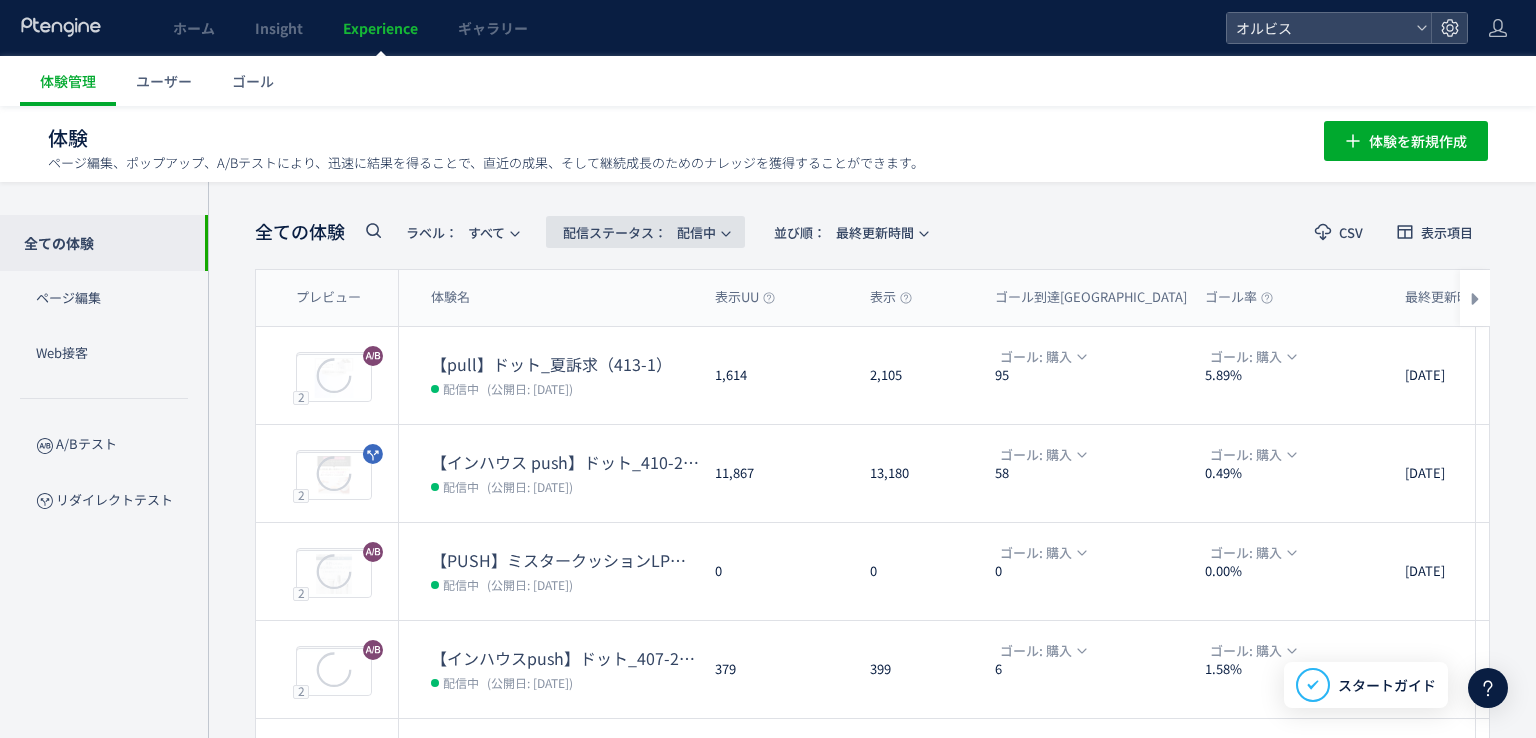click on "配信ステータス​：" at bounding box center (615, 232) 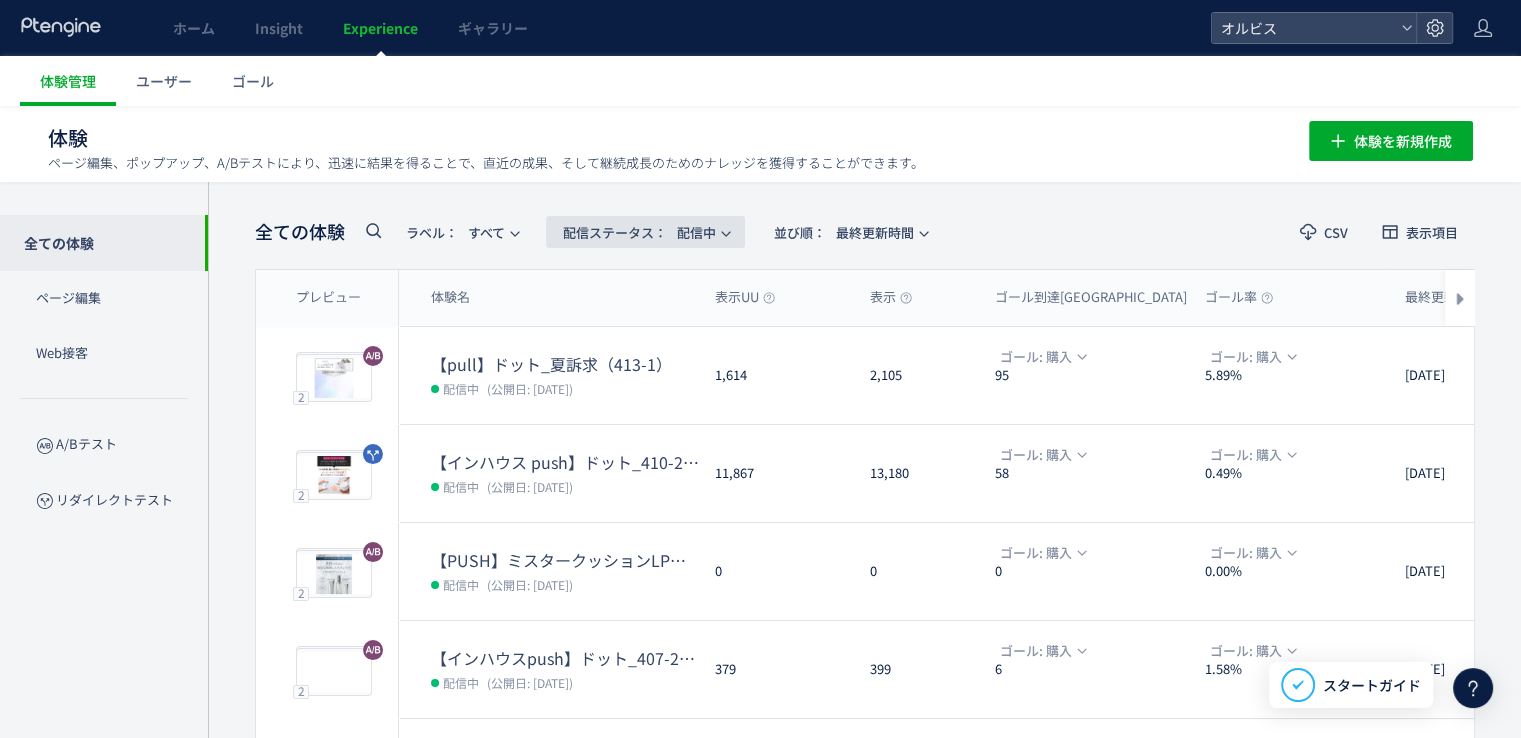 click on "配信ステータス​：  配信中" 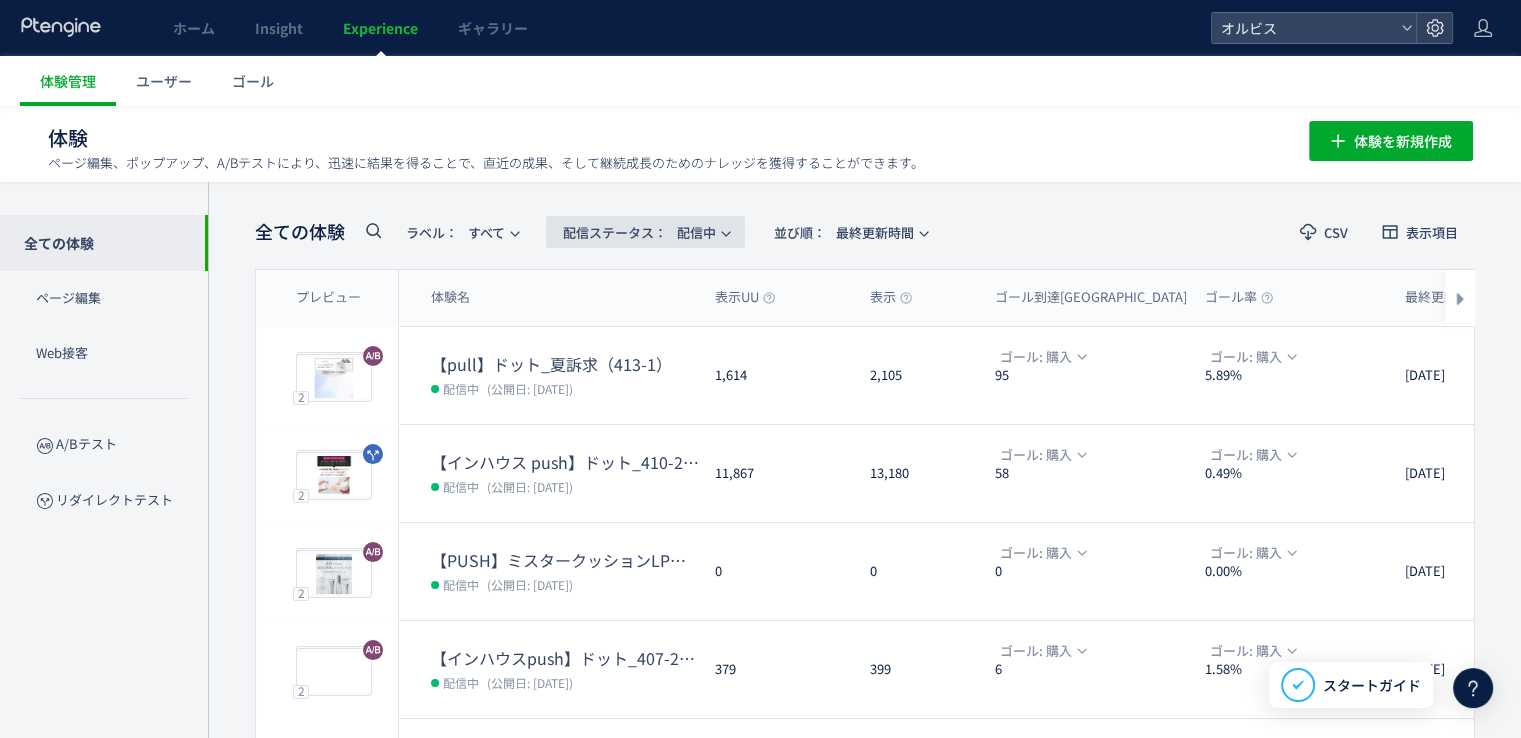 click on "配信ステータス​：  配信中" 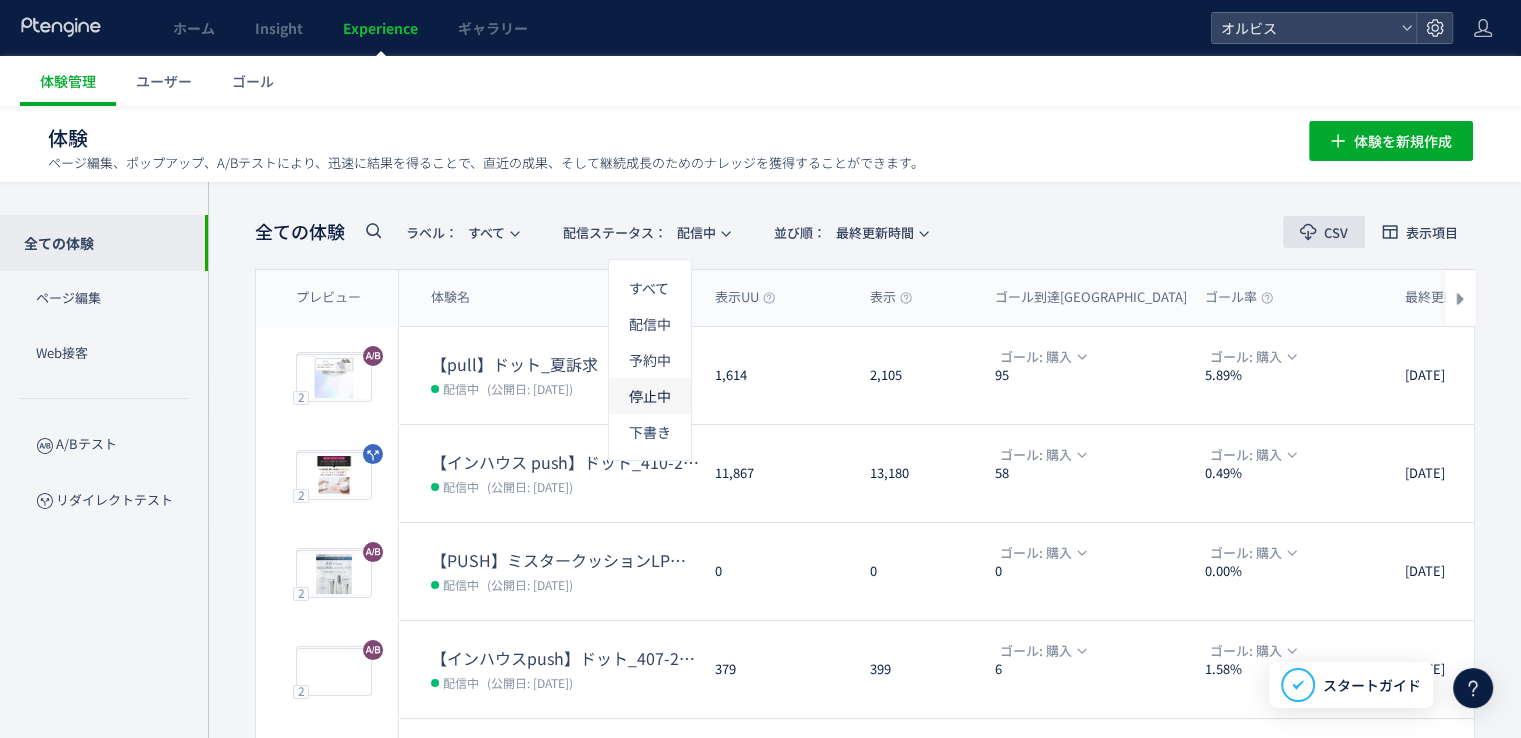 drag, startPoint x: 658, startPoint y: 397, endPoint x: 1341, endPoint y: 215, distance: 706.83307 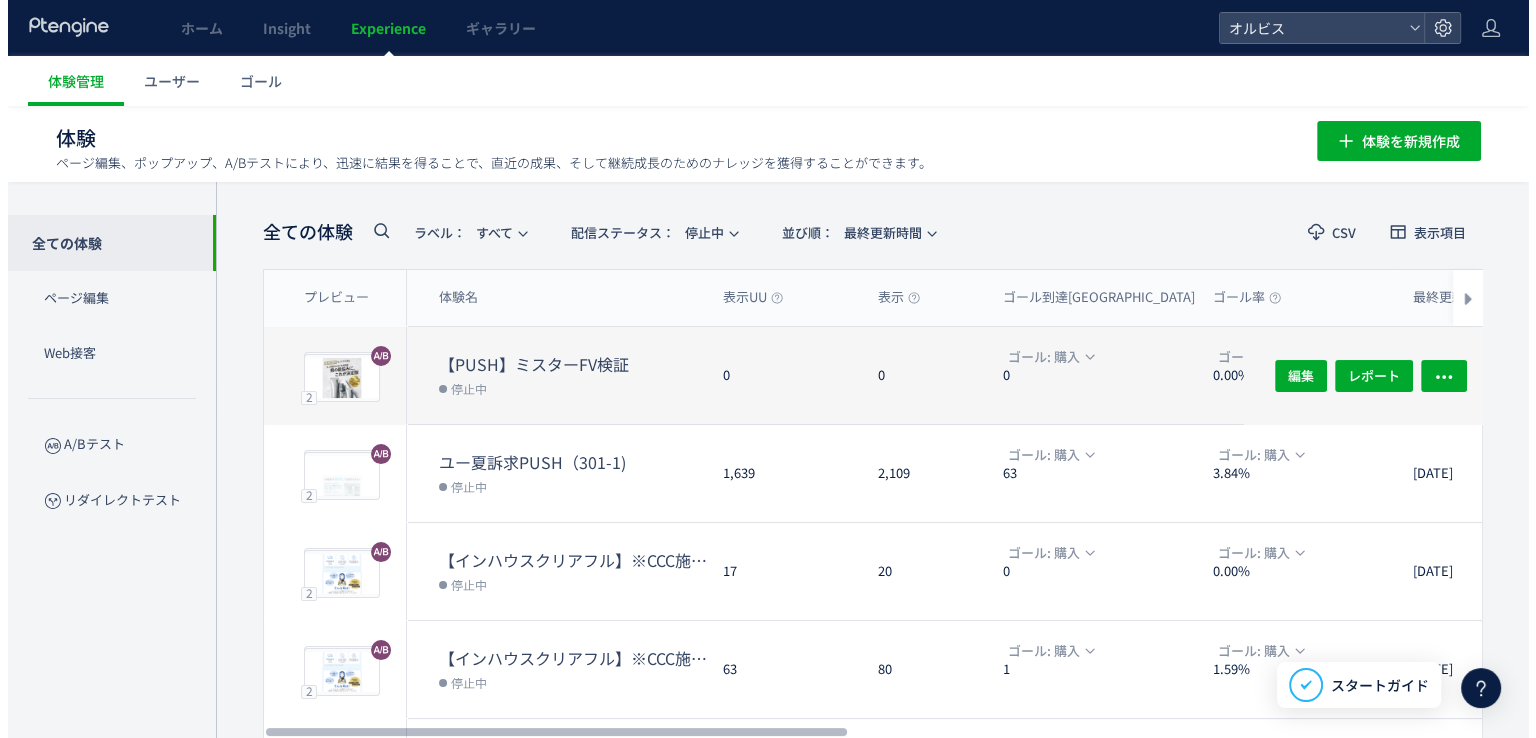 scroll, scrollTop: 0, scrollLeft: 0, axis: both 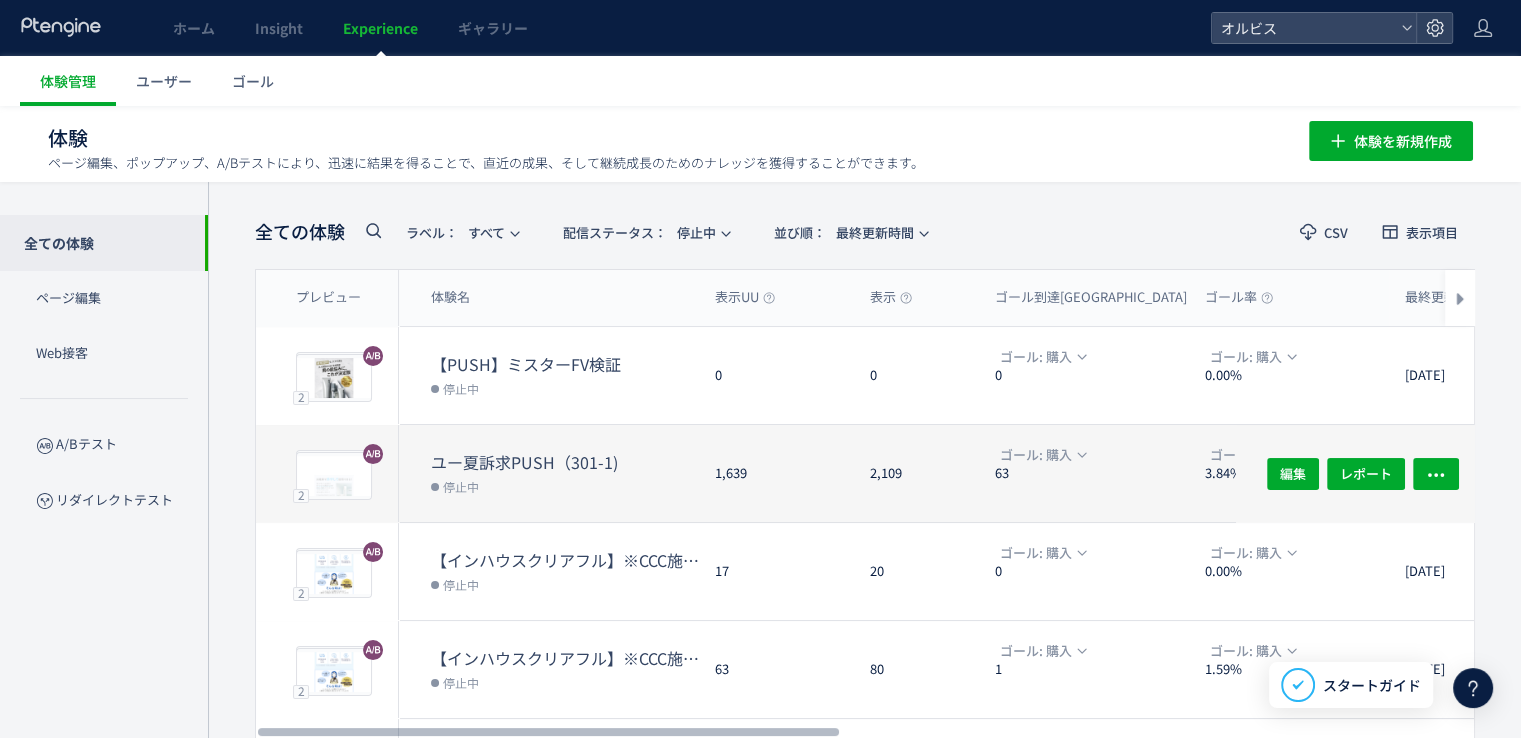 click on "停止中" at bounding box center (565, 486) 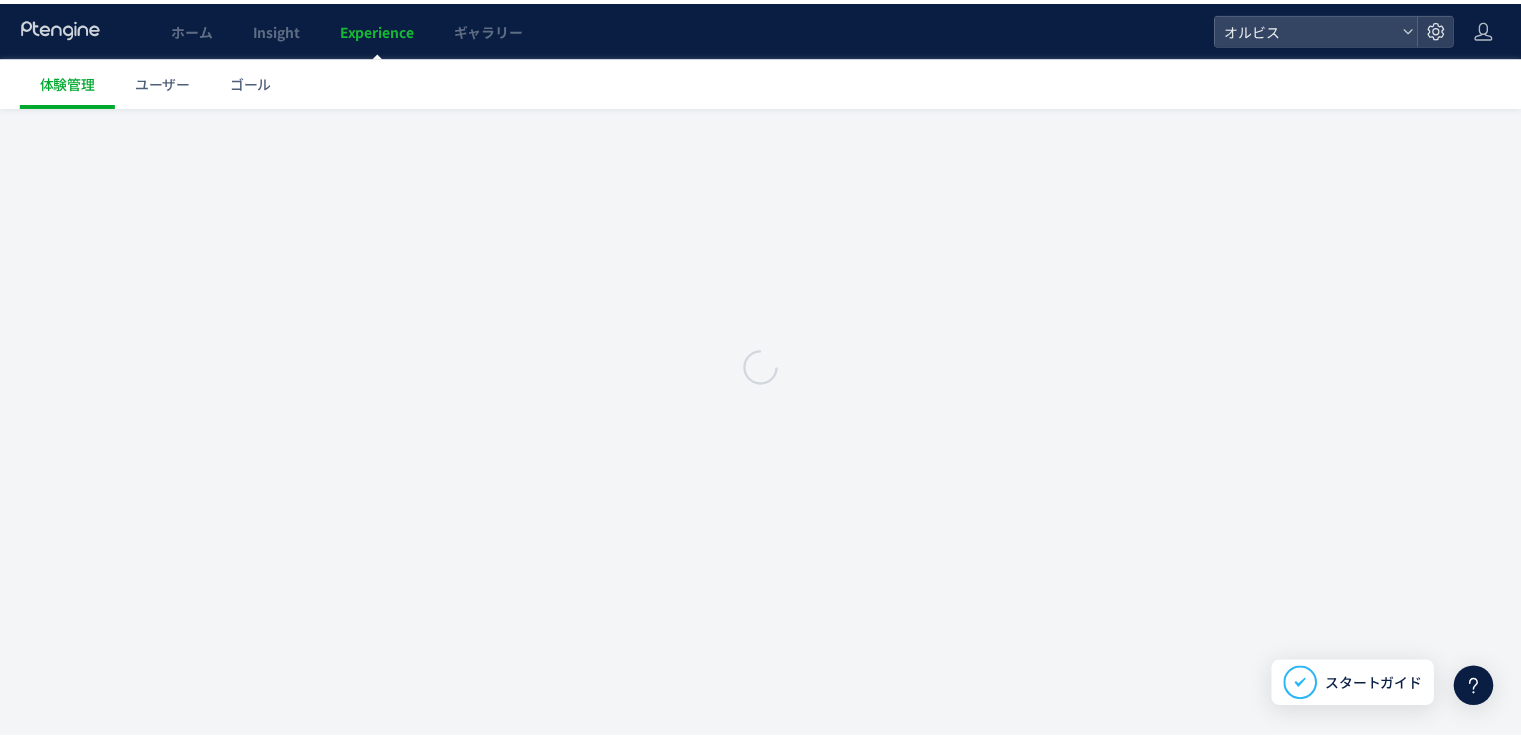 scroll, scrollTop: 0, scrollLeft: 0, axis: both 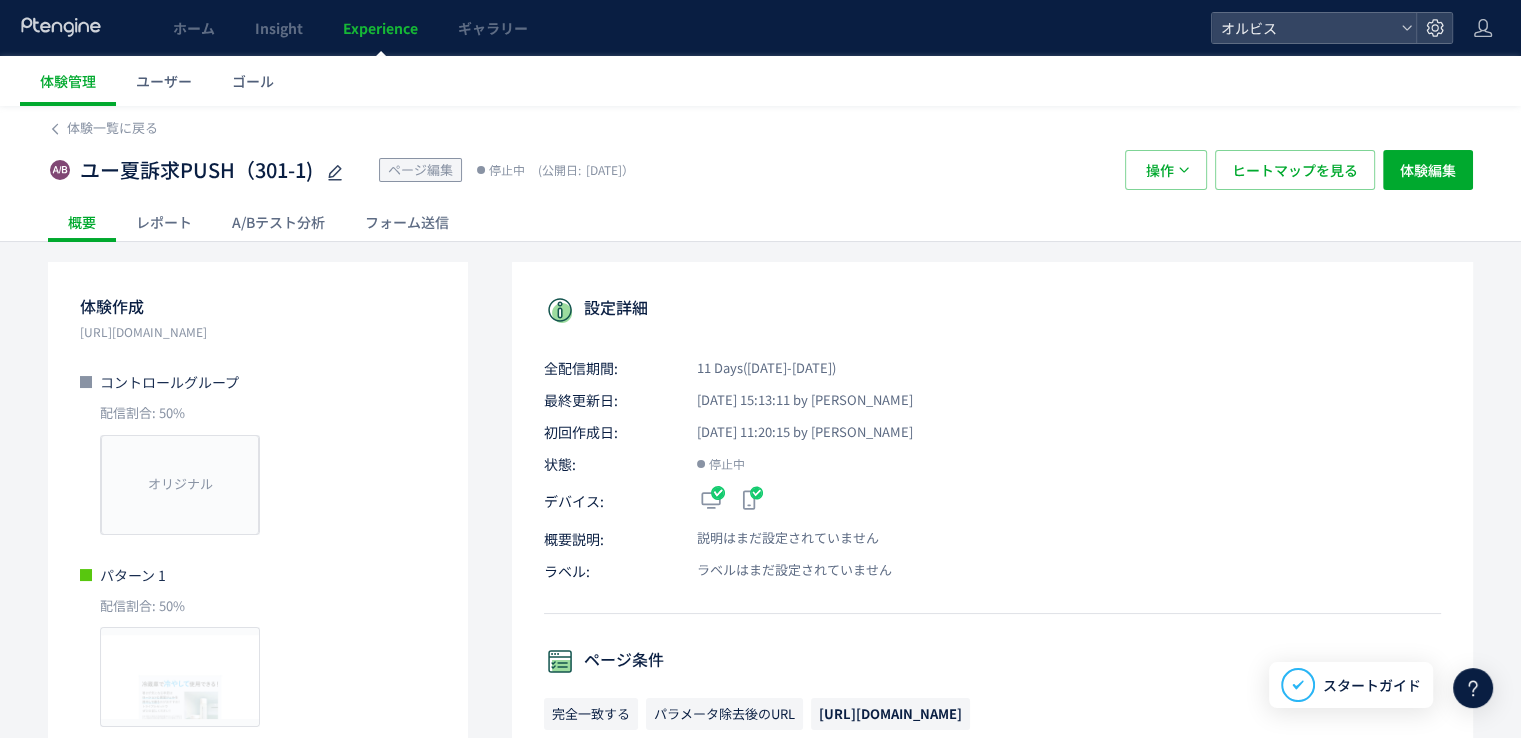 click on "A/Bテスト分析" 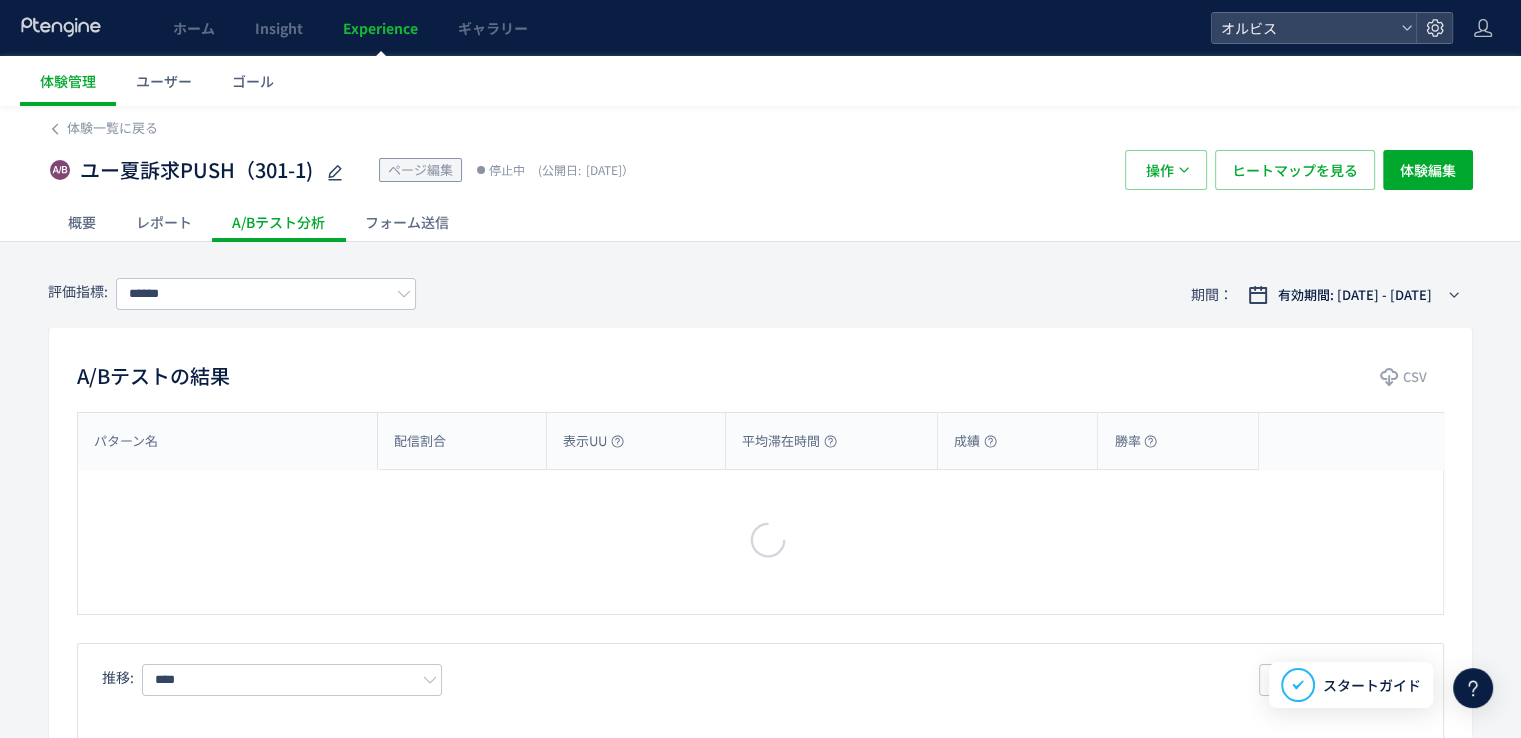 type on "*********" 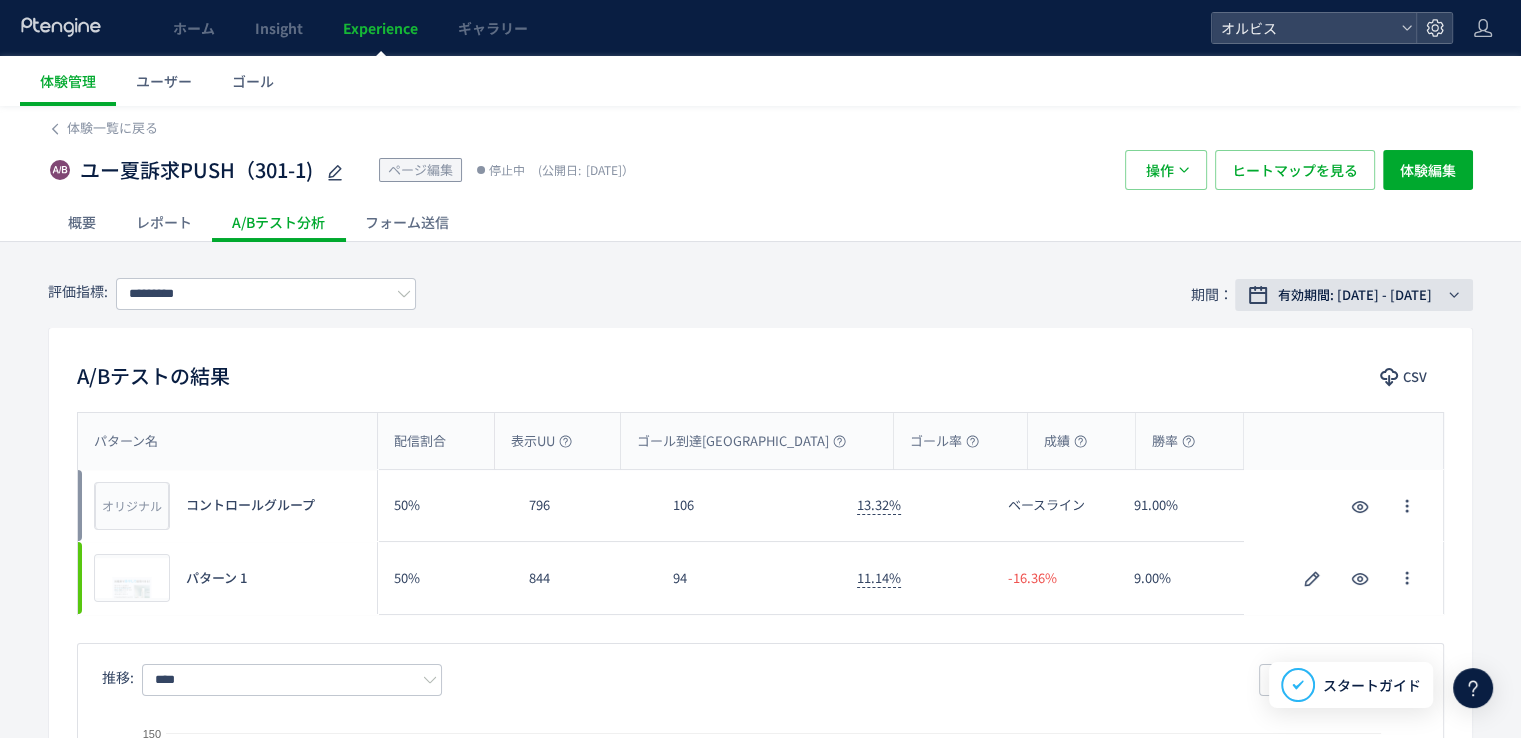 click on "有効期間: 2025/07/09 - 2025/07/20" 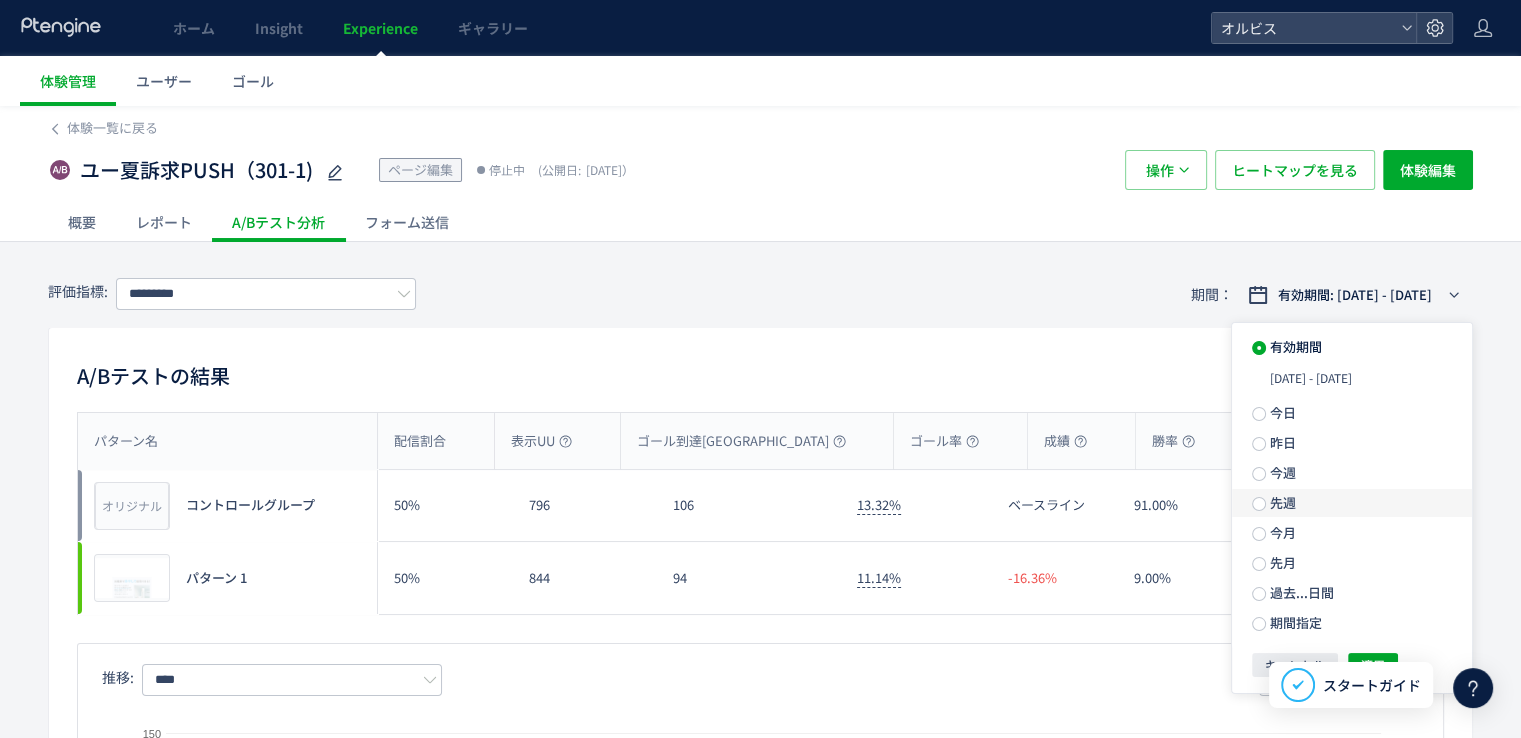 click on "先週" 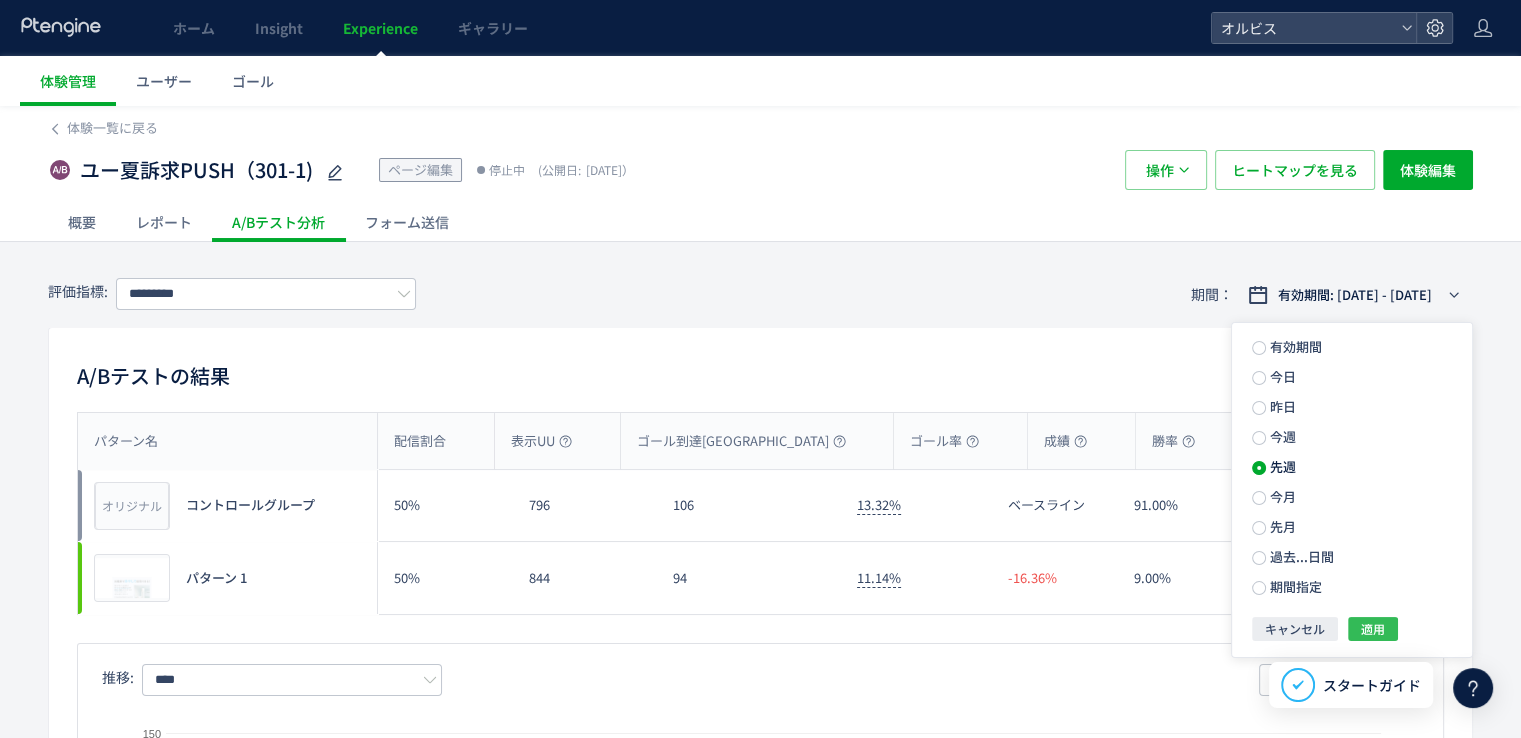 click on "適用" at bounding box center (1373, 629) 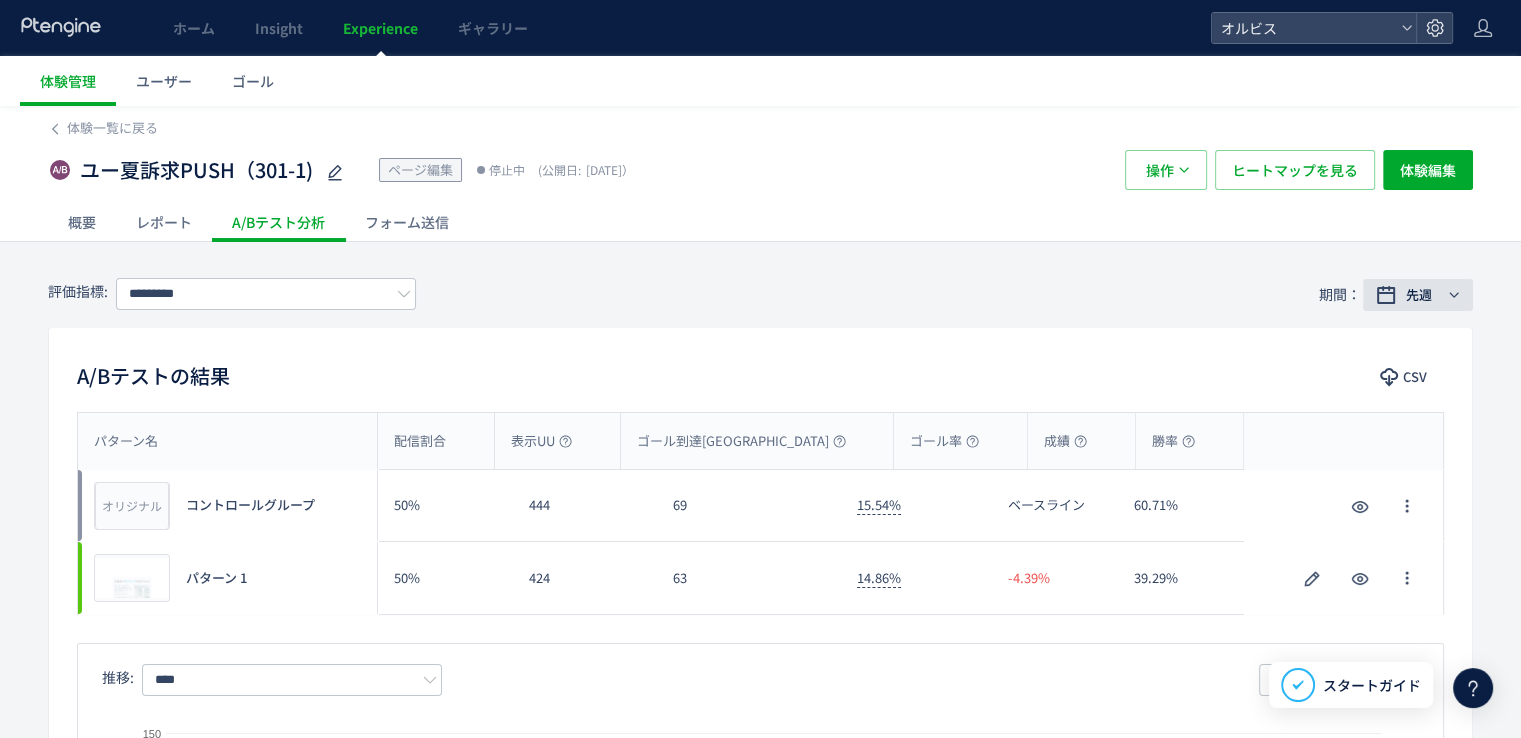 click on "先週" at bounding box center (1419, 295) 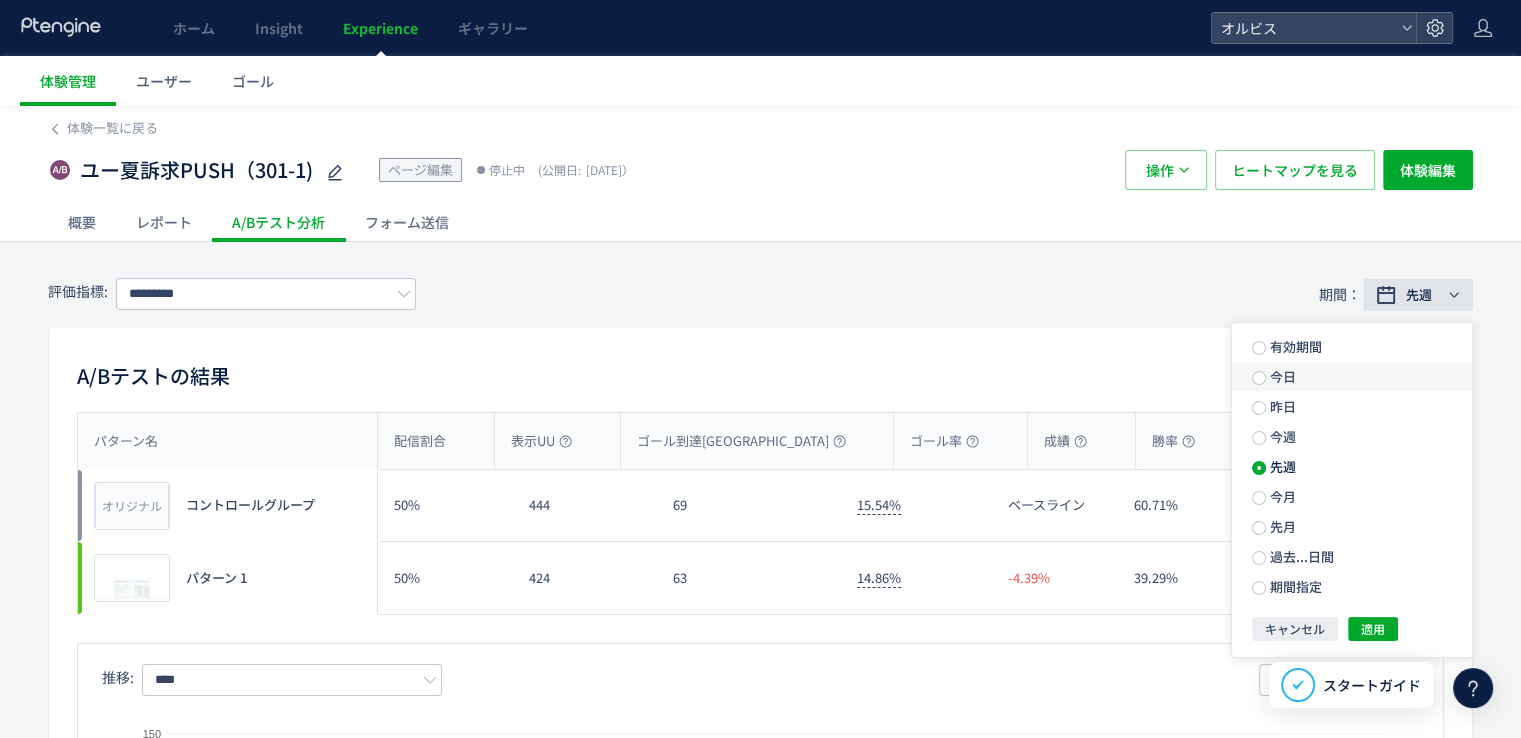 type 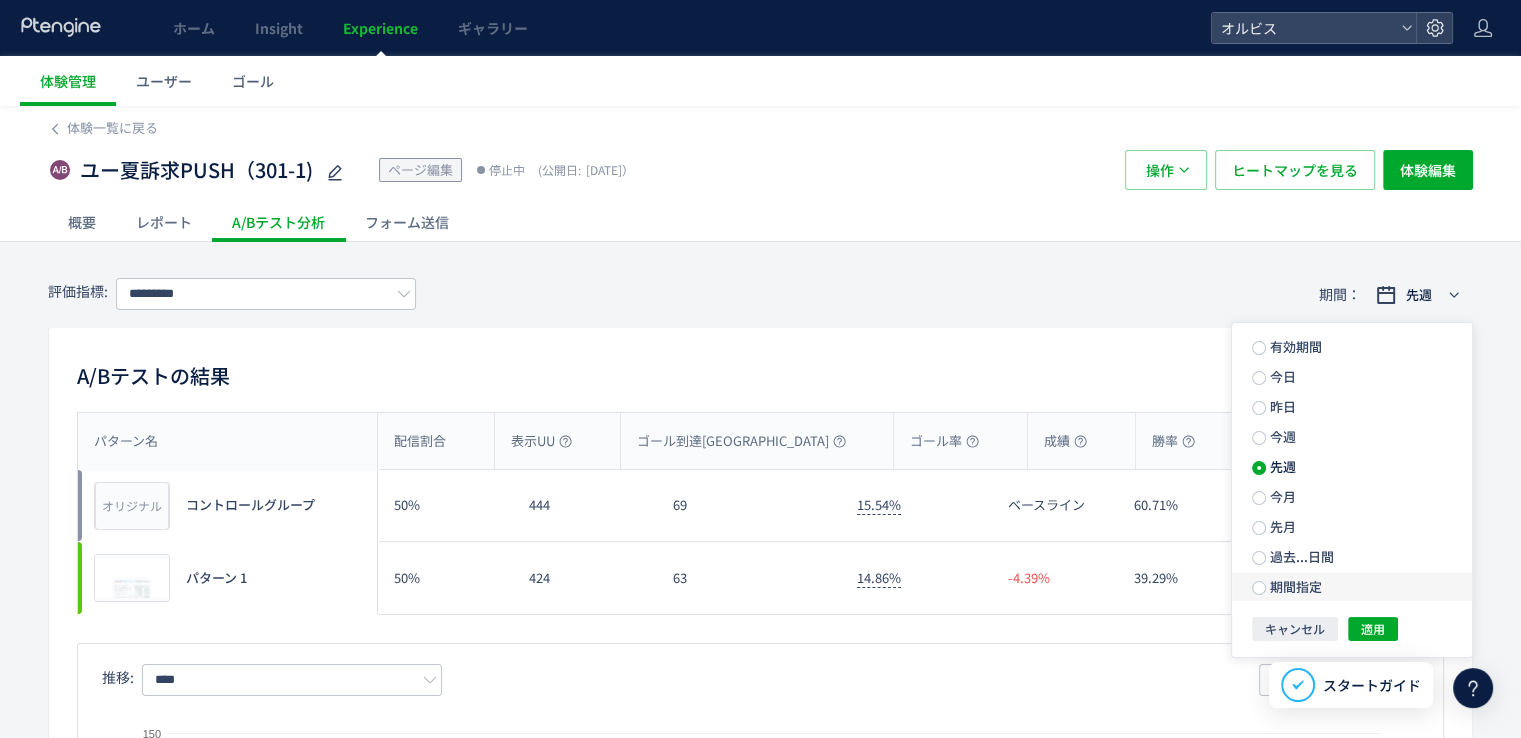 click on "期間指定" at bounding box center [1294, 586] 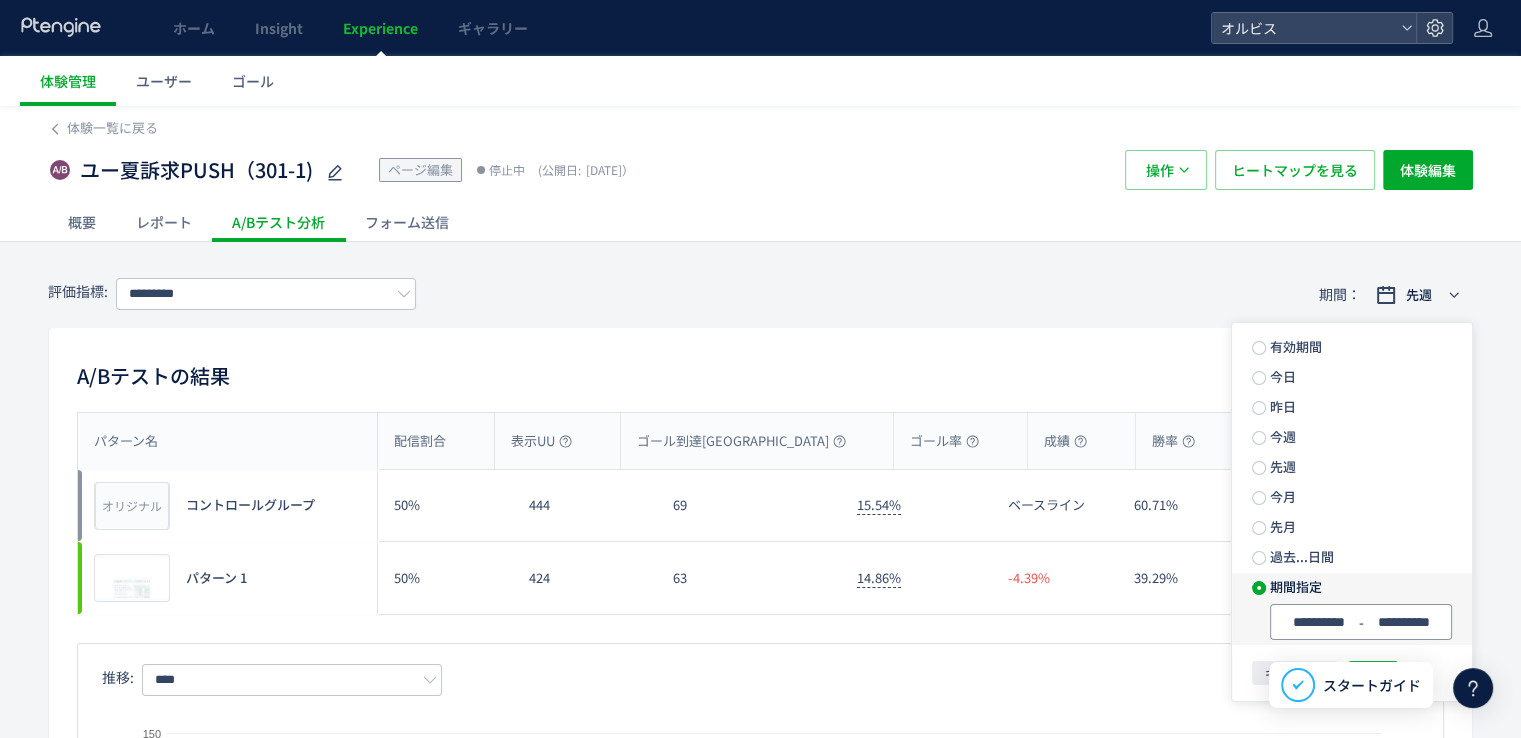 click on "**********" at bounding box center (1318, 622) 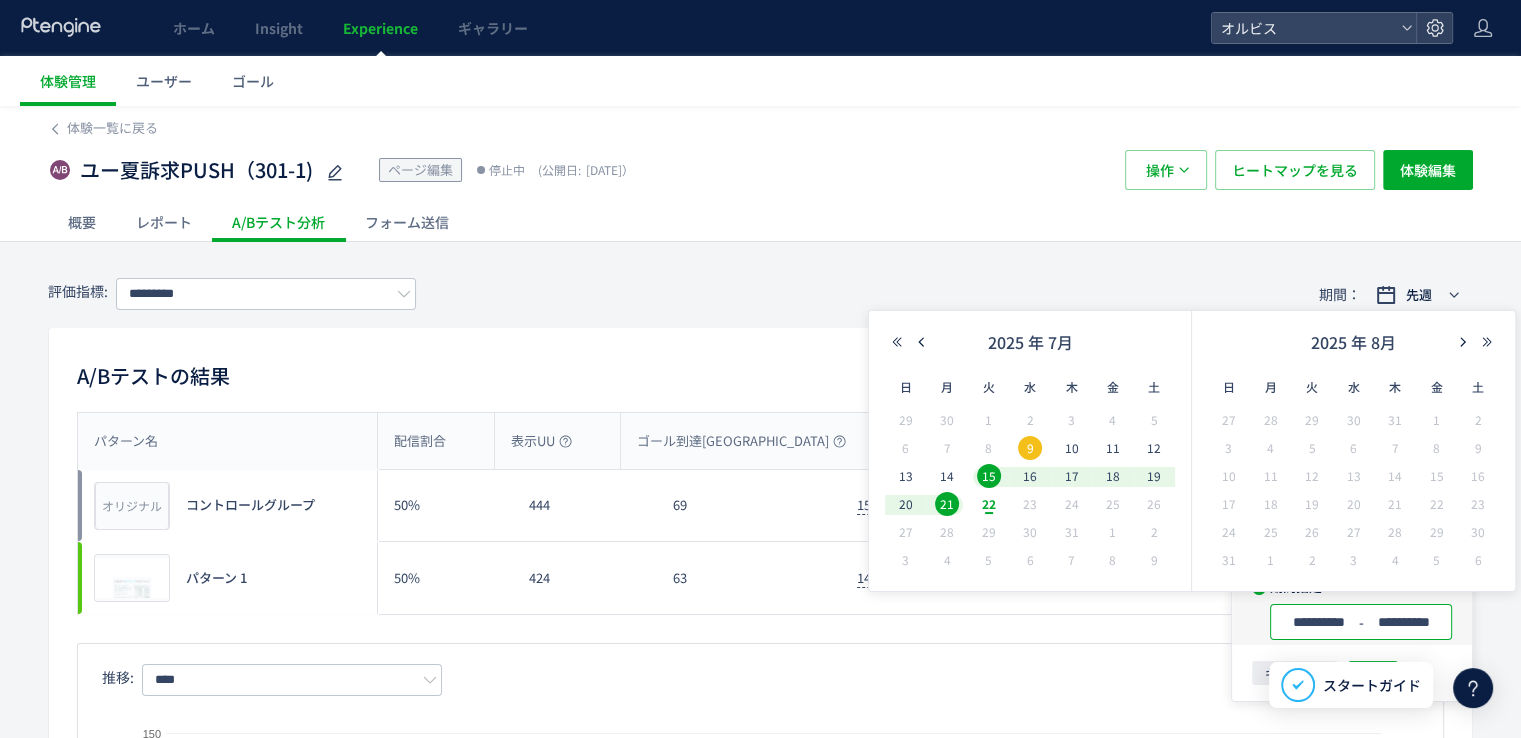 type on "**********" 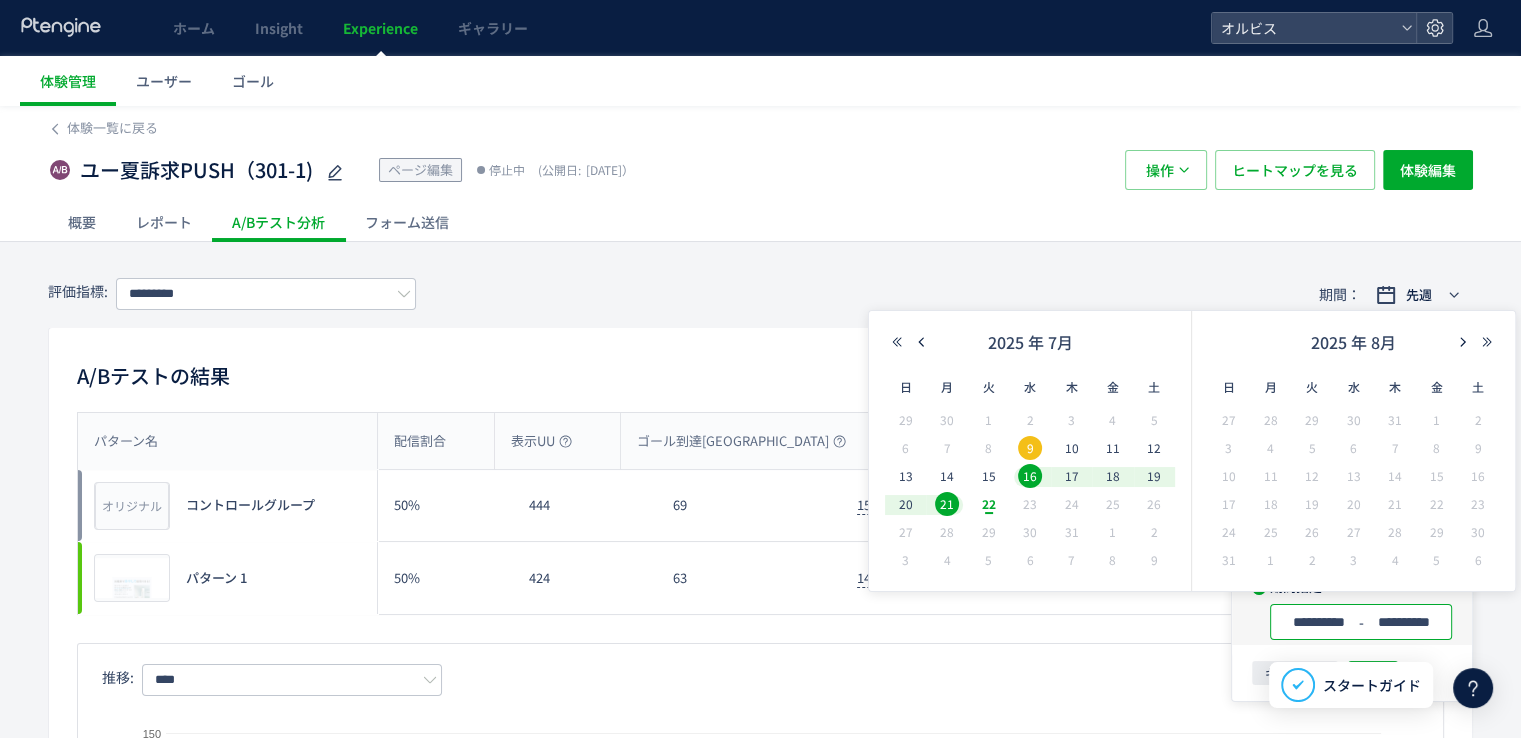 click on "**********" 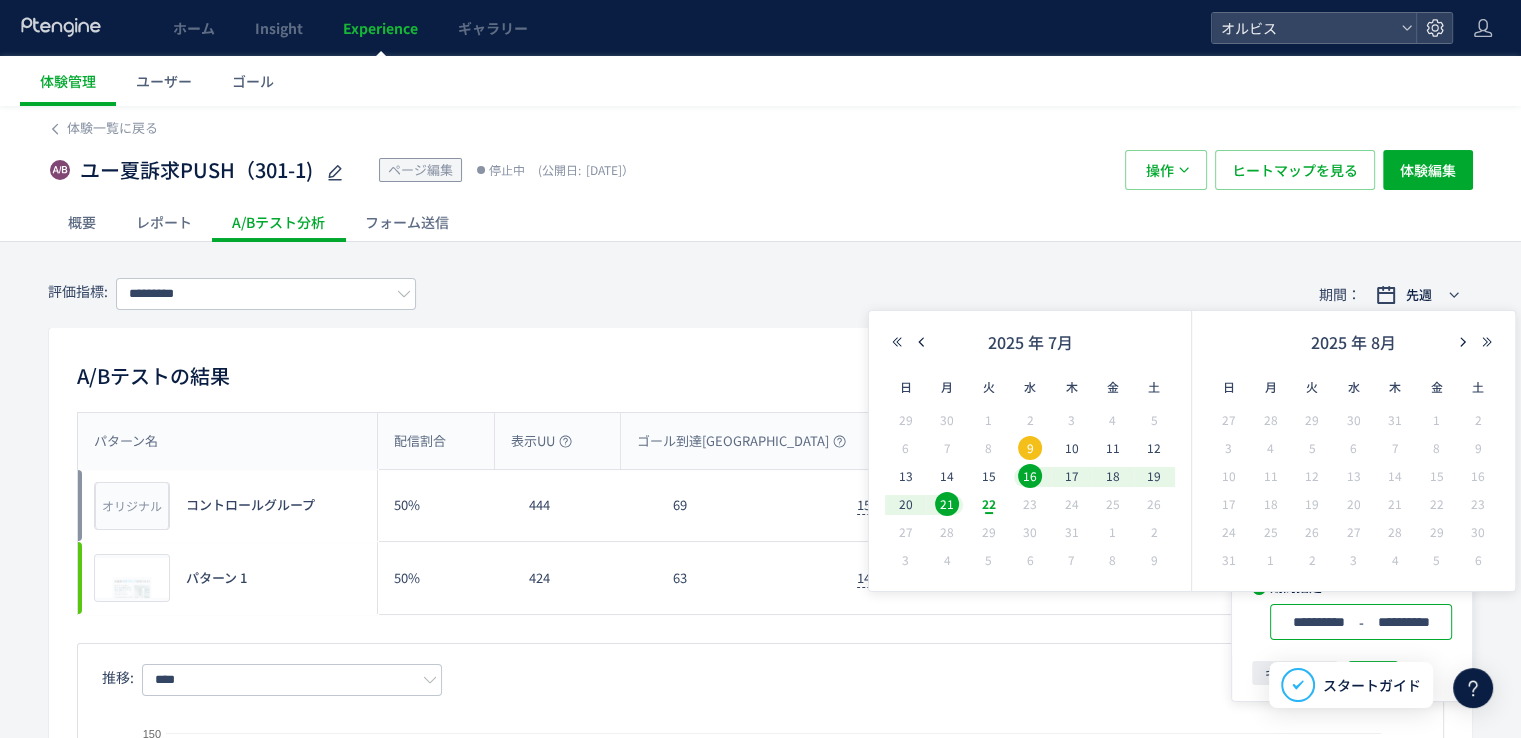 type on "**********" 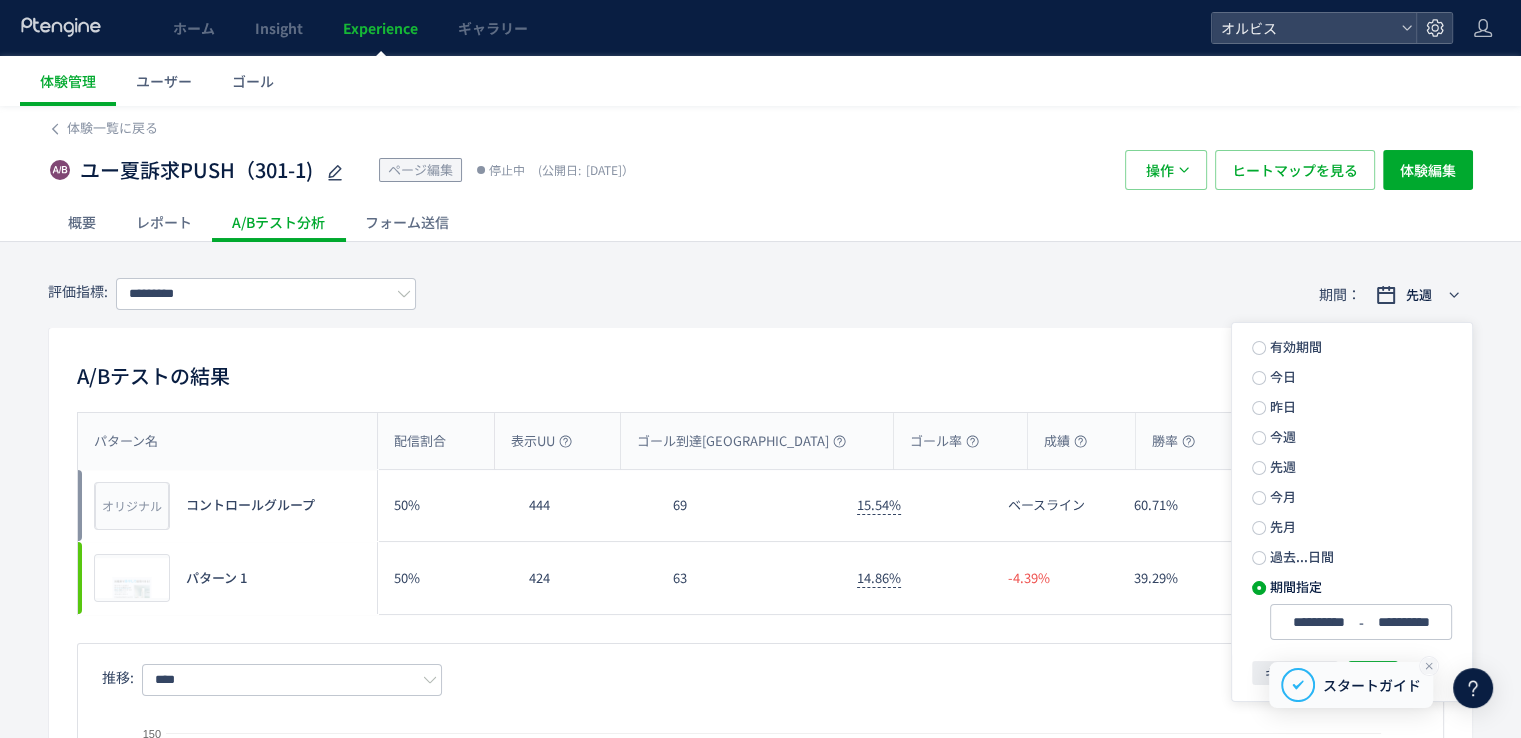 drag, startPoint x: 1426, startPoint y: 664, endPoint x: 1404, endPoint y: 673, distance: 23.769728 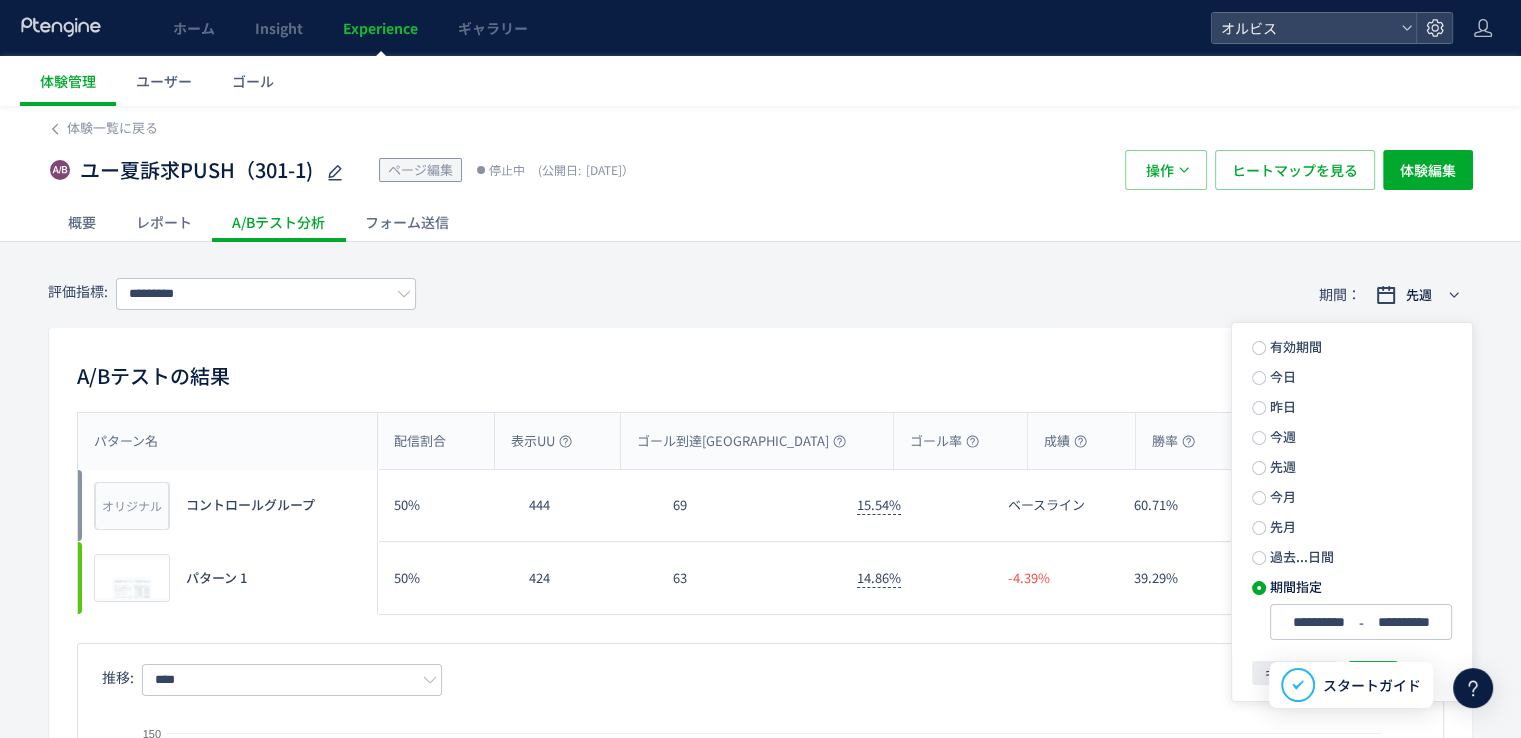 click 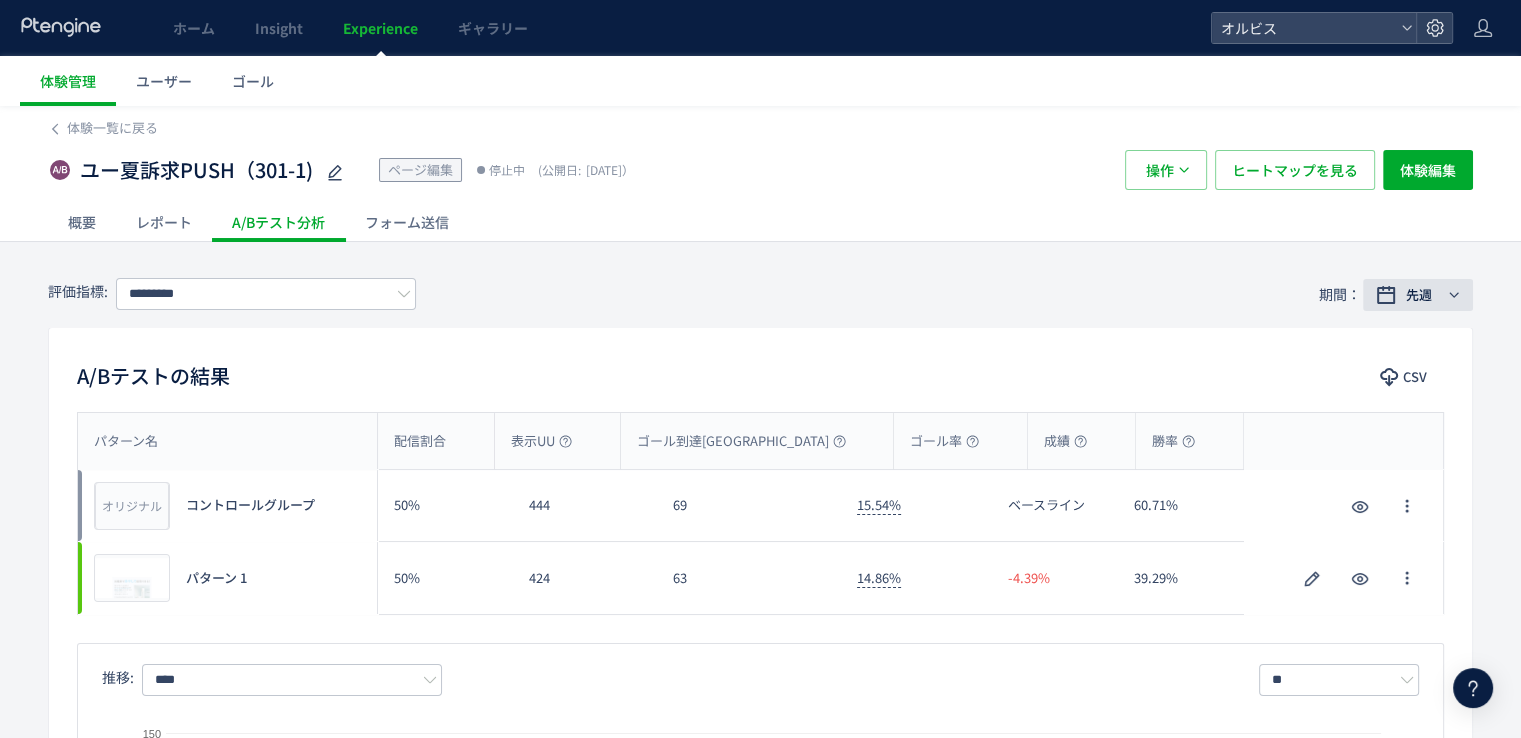 click on "先週" 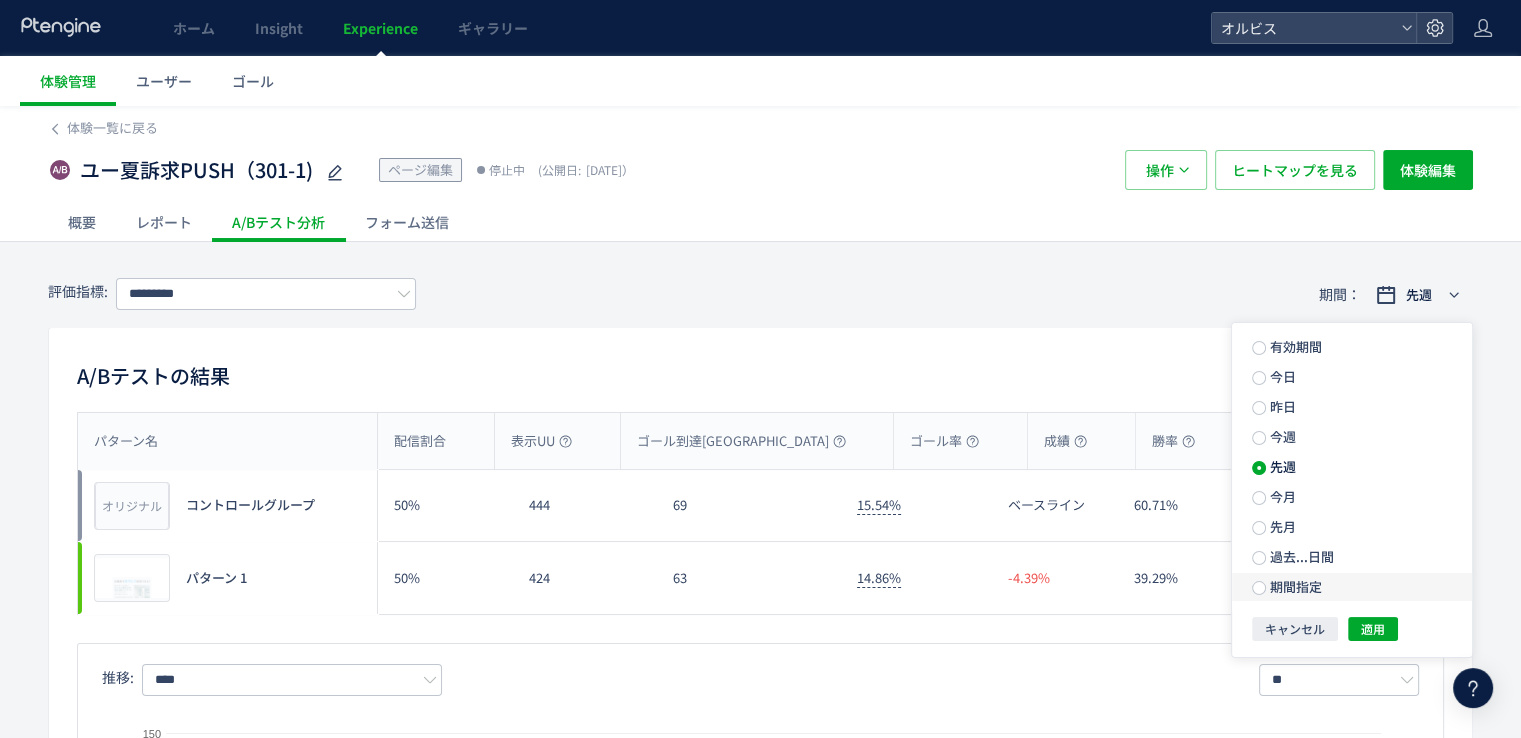 click on "期間指定" at bounding box center (1294, 586) 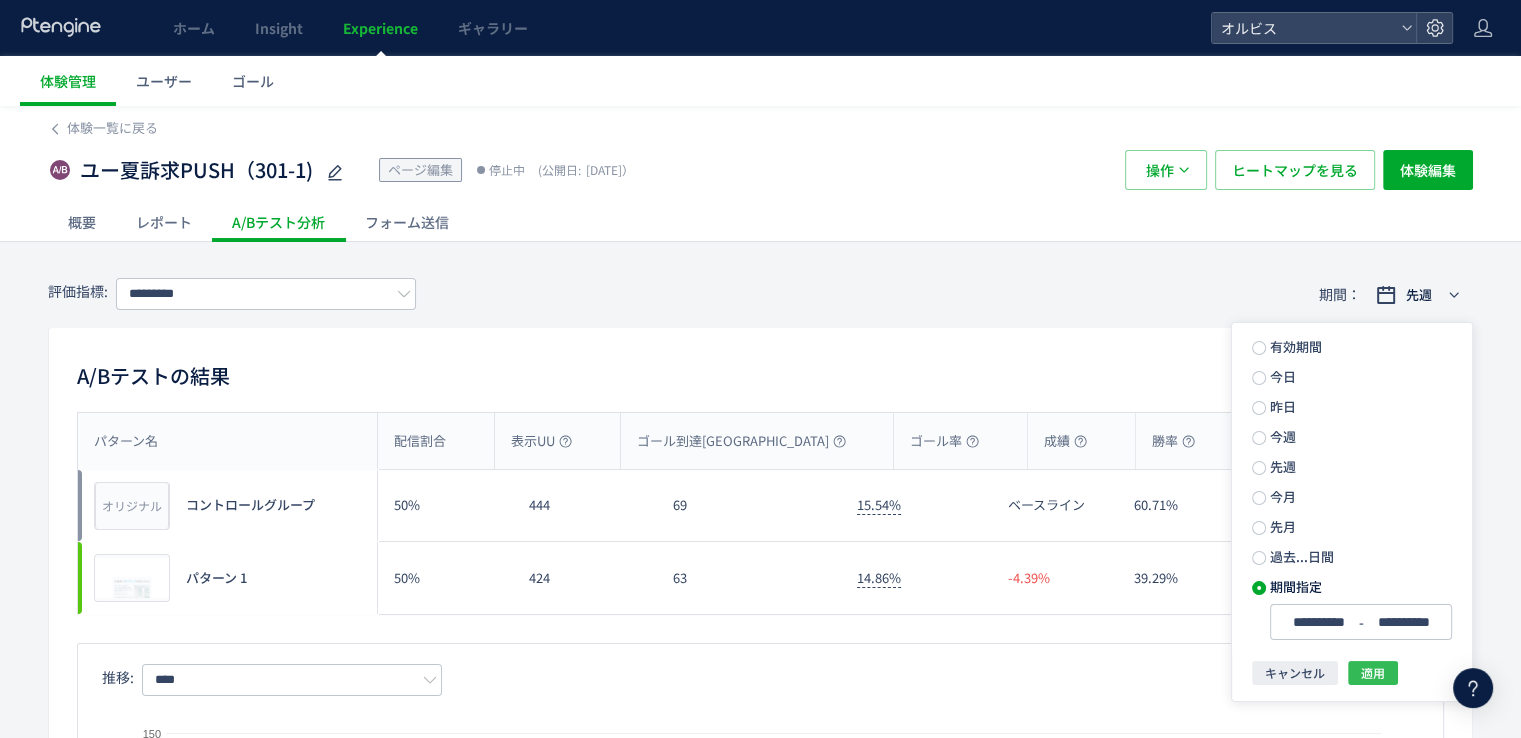 click on "適用" at bounding box center (1373, 673) 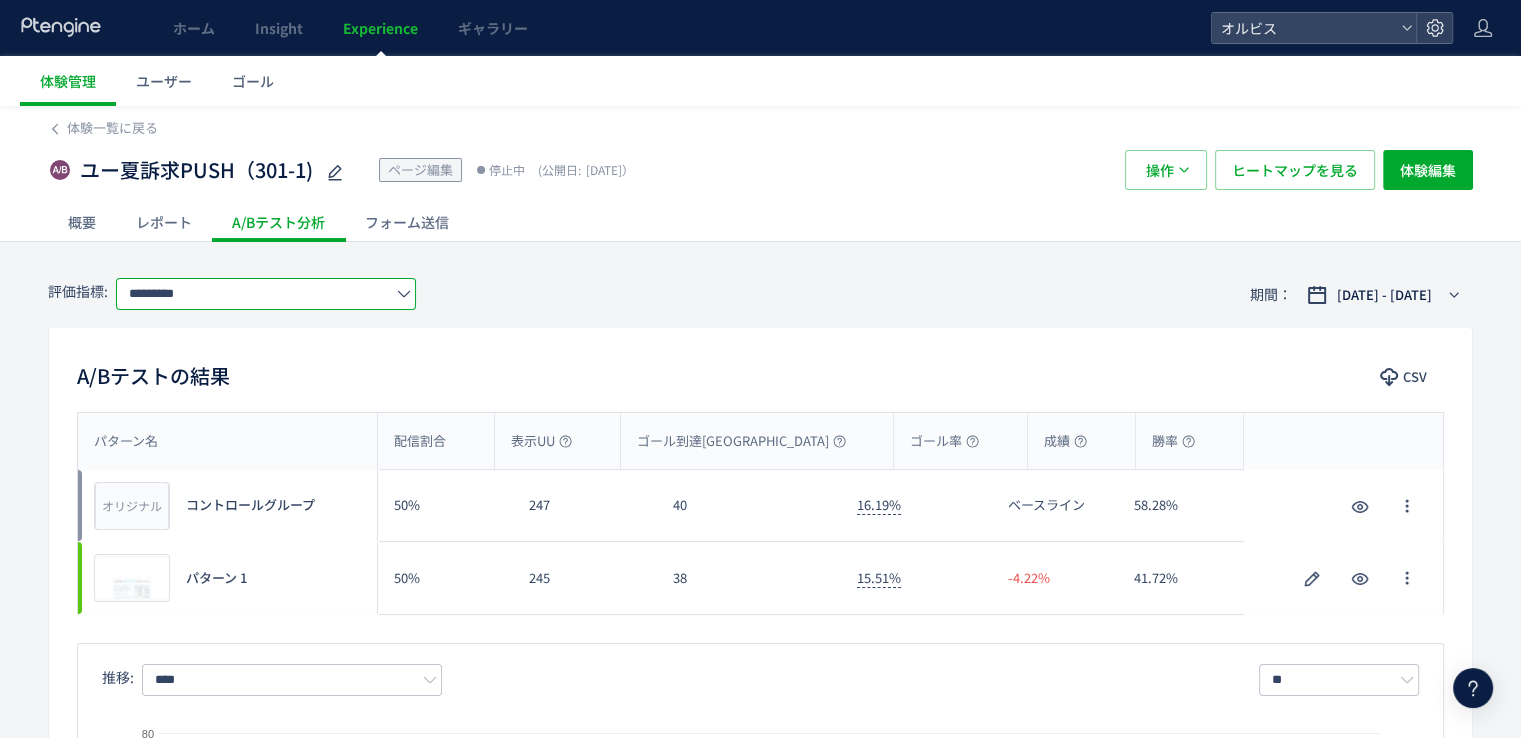 click on "*********" 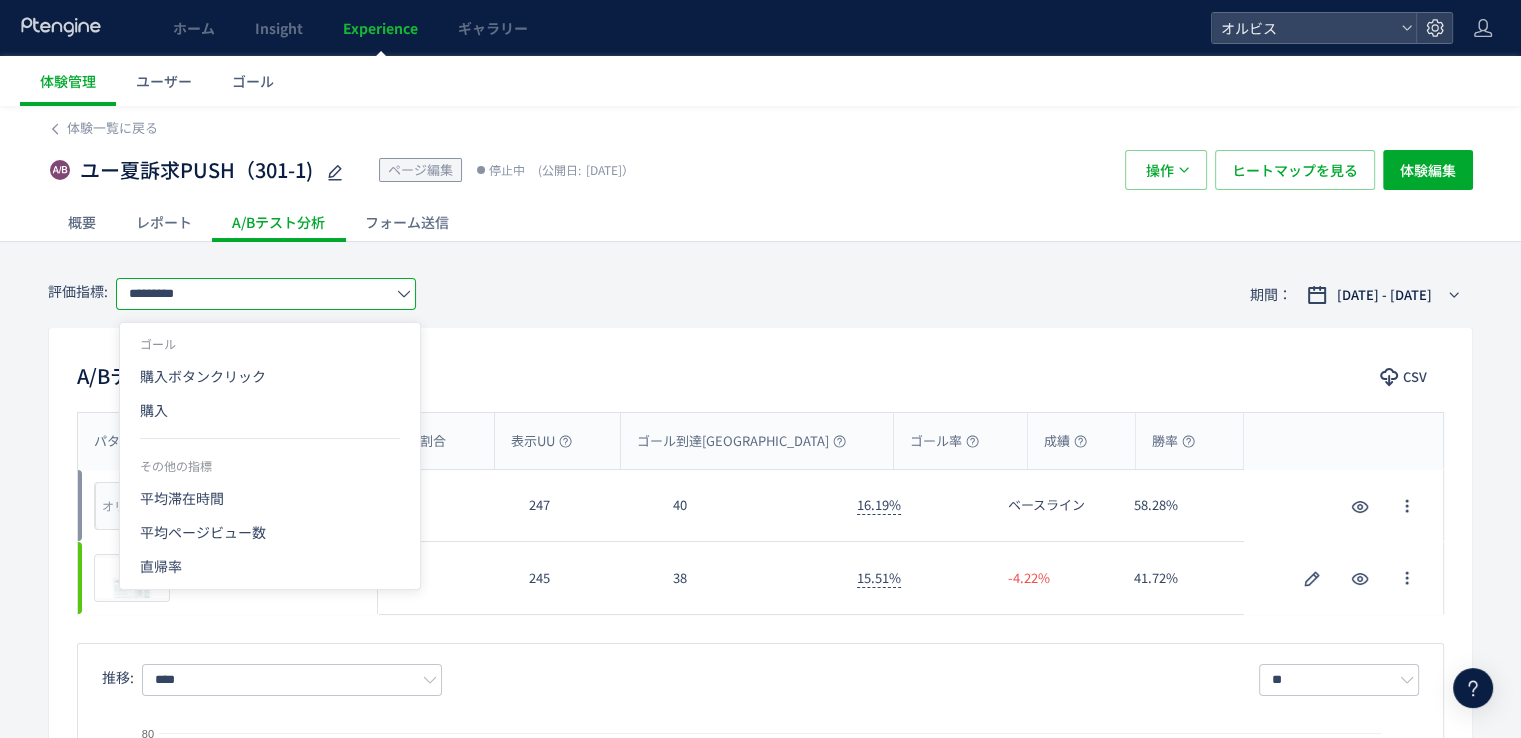 click on "購入" 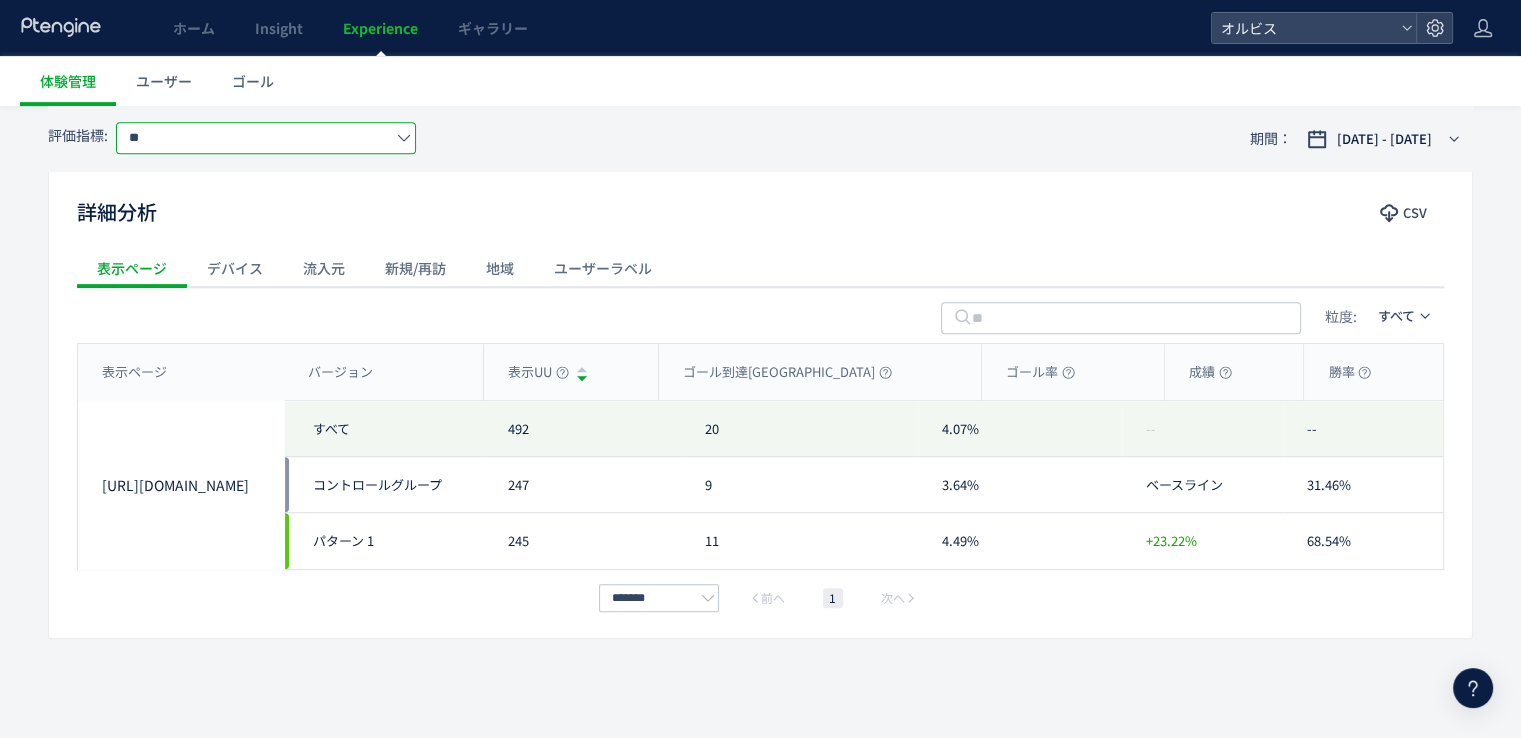 scroll, scrollTop: 850, scrollLeft: 0, axis: vertical 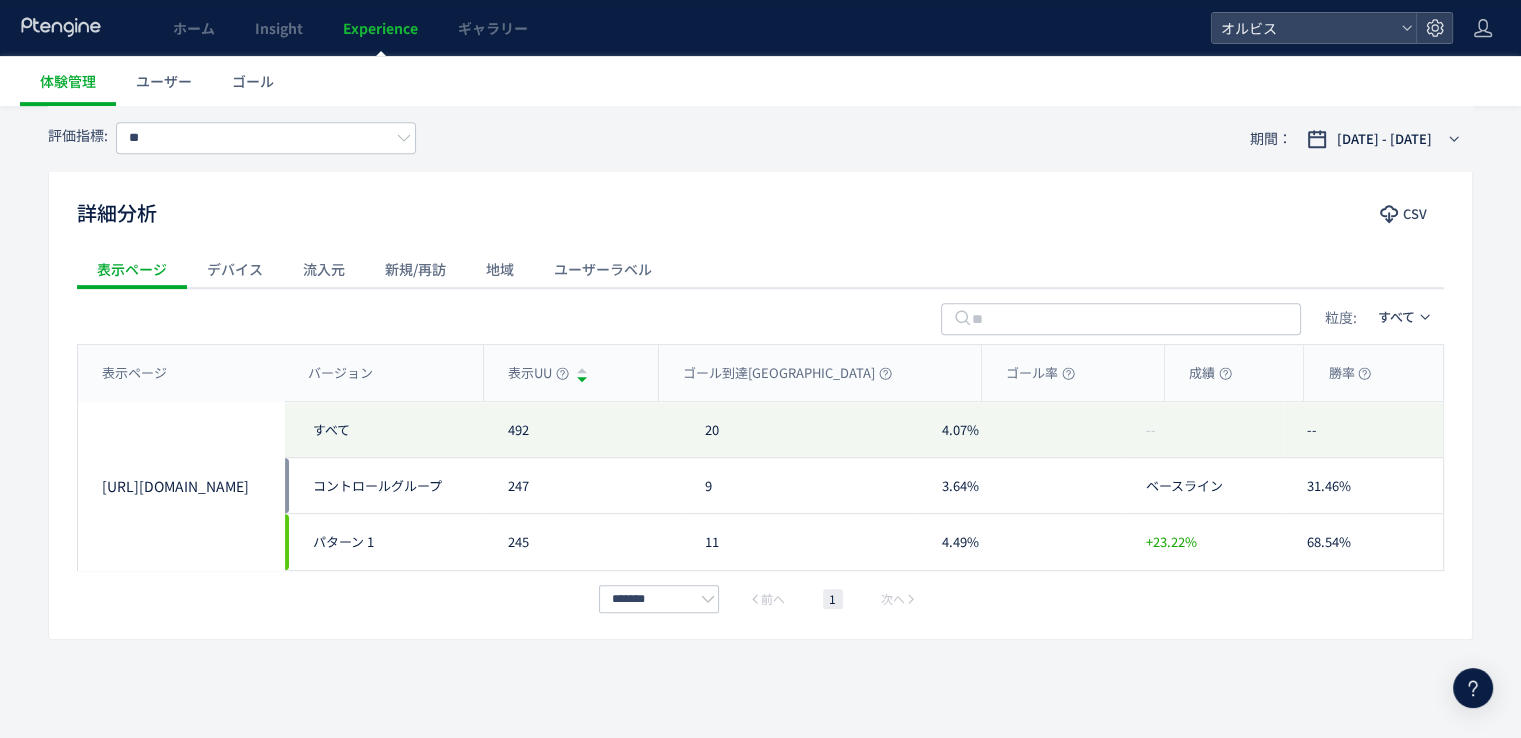 click on "流入元" 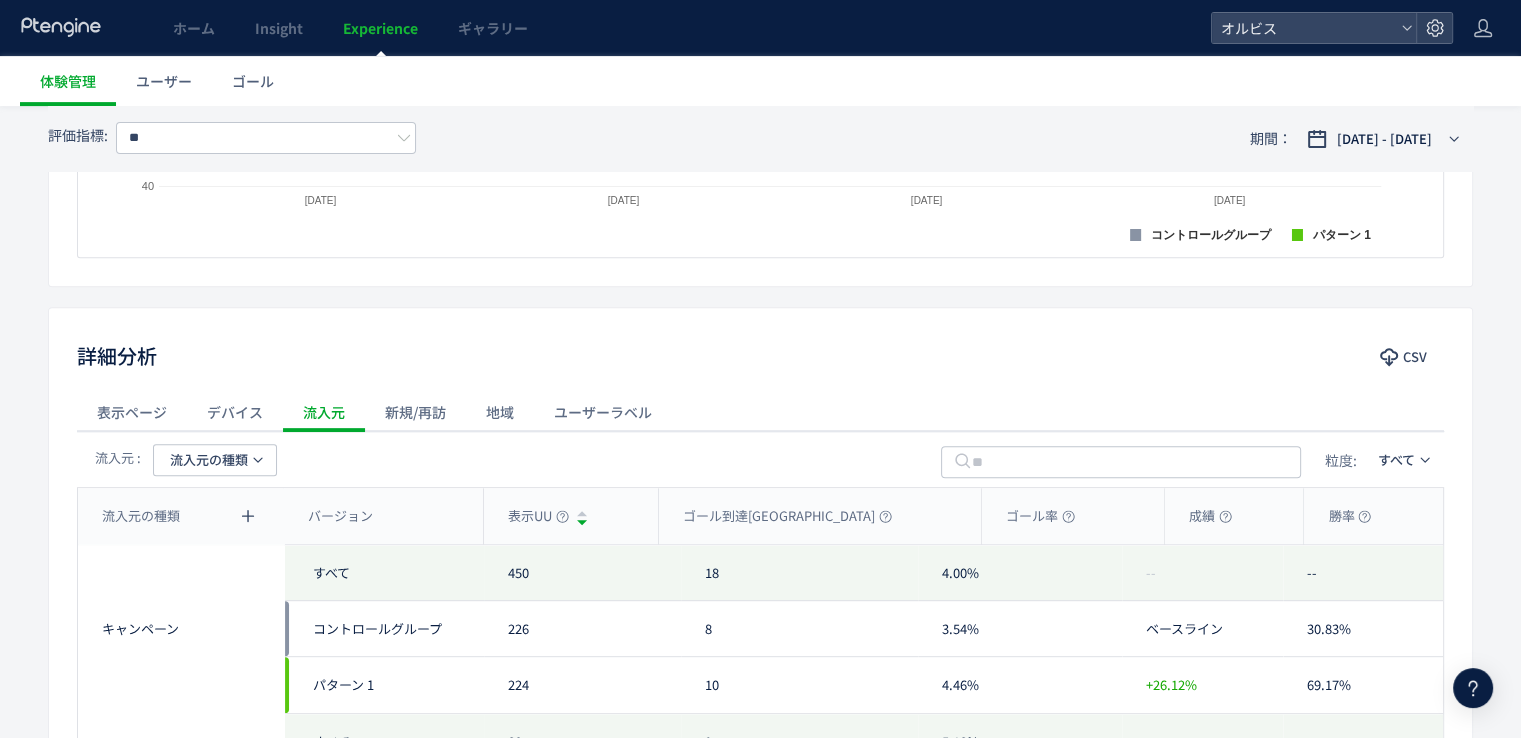 scroll, scrollTop: 724, scrollLeft: 0, axis: vertical 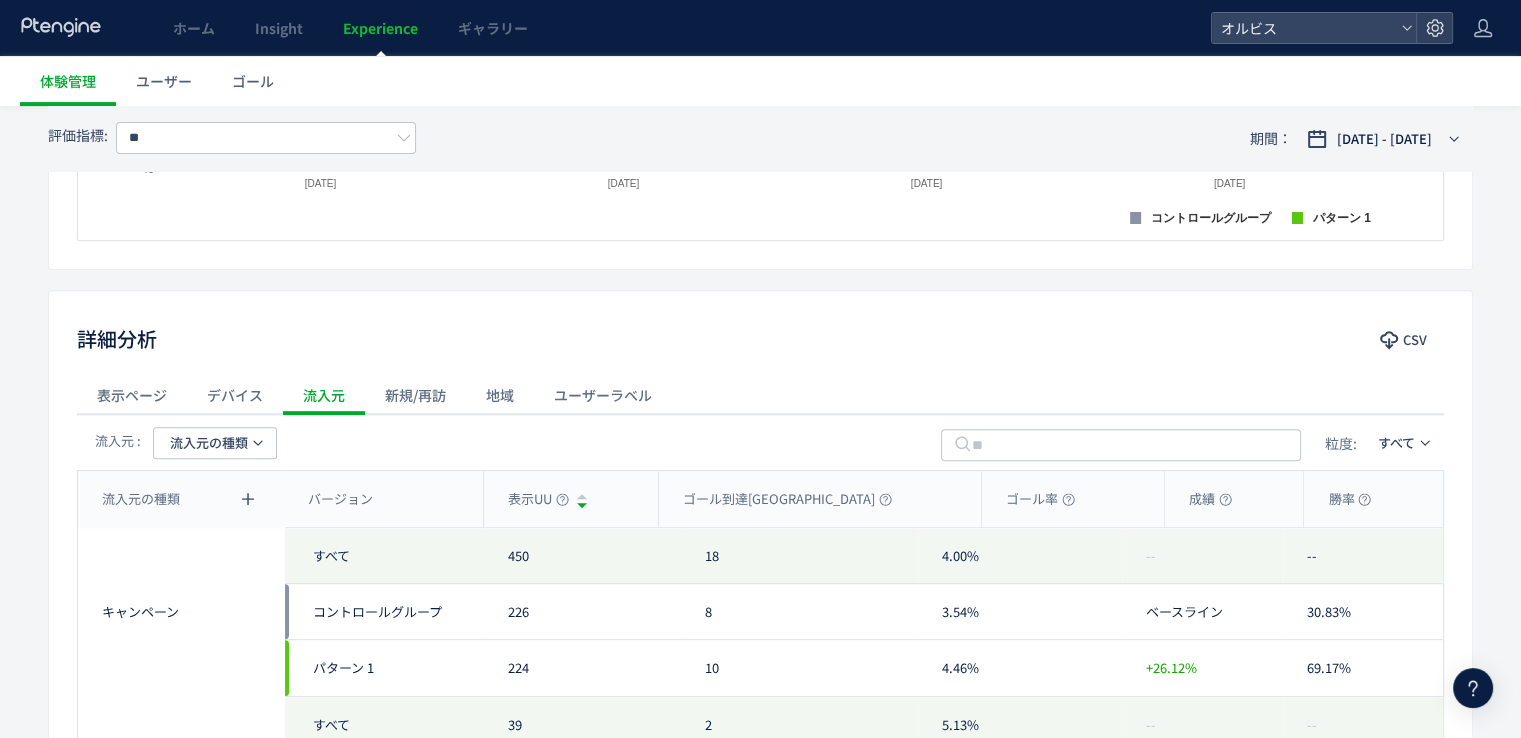 click on "流入元の種類" at bounding box center [209, 443] 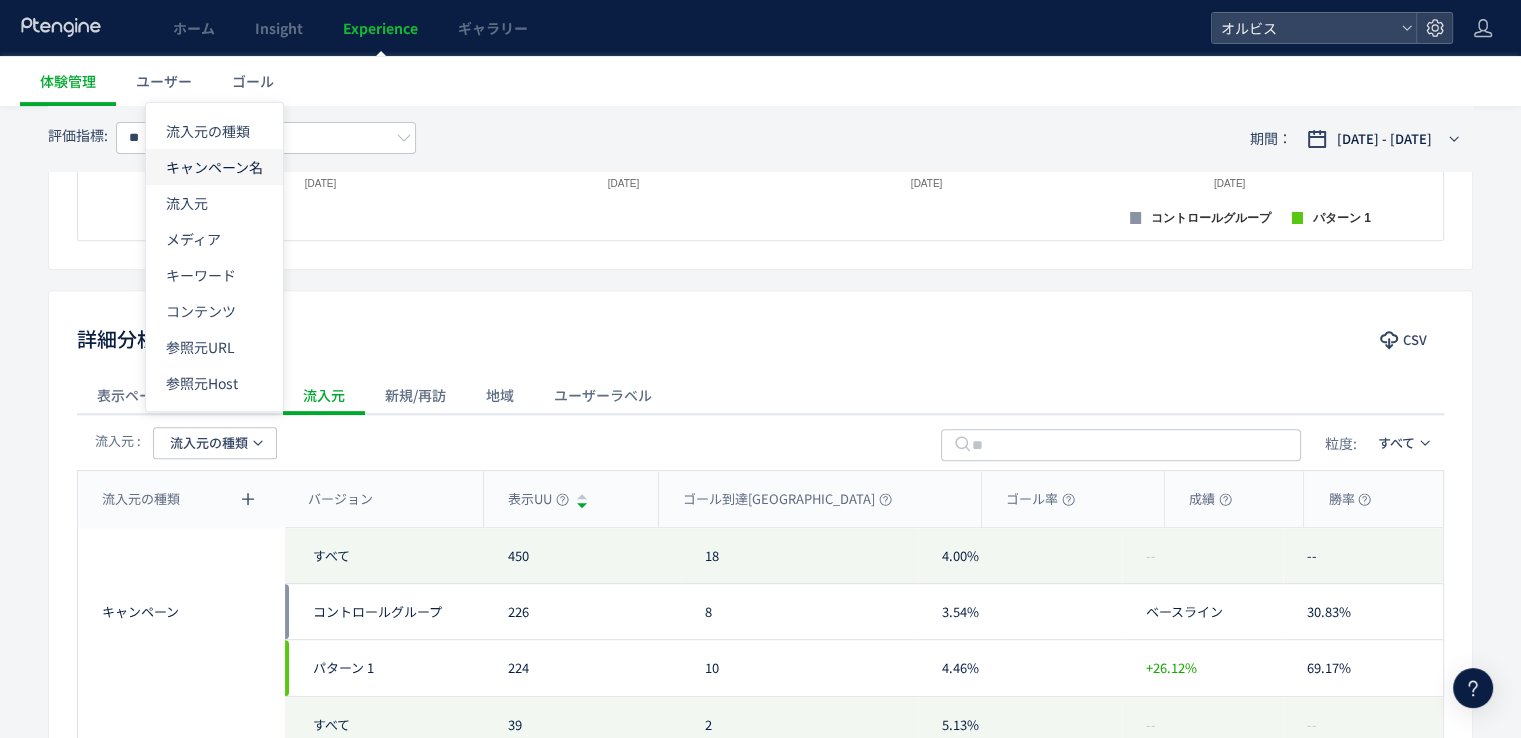 click on "キャンペーン名" 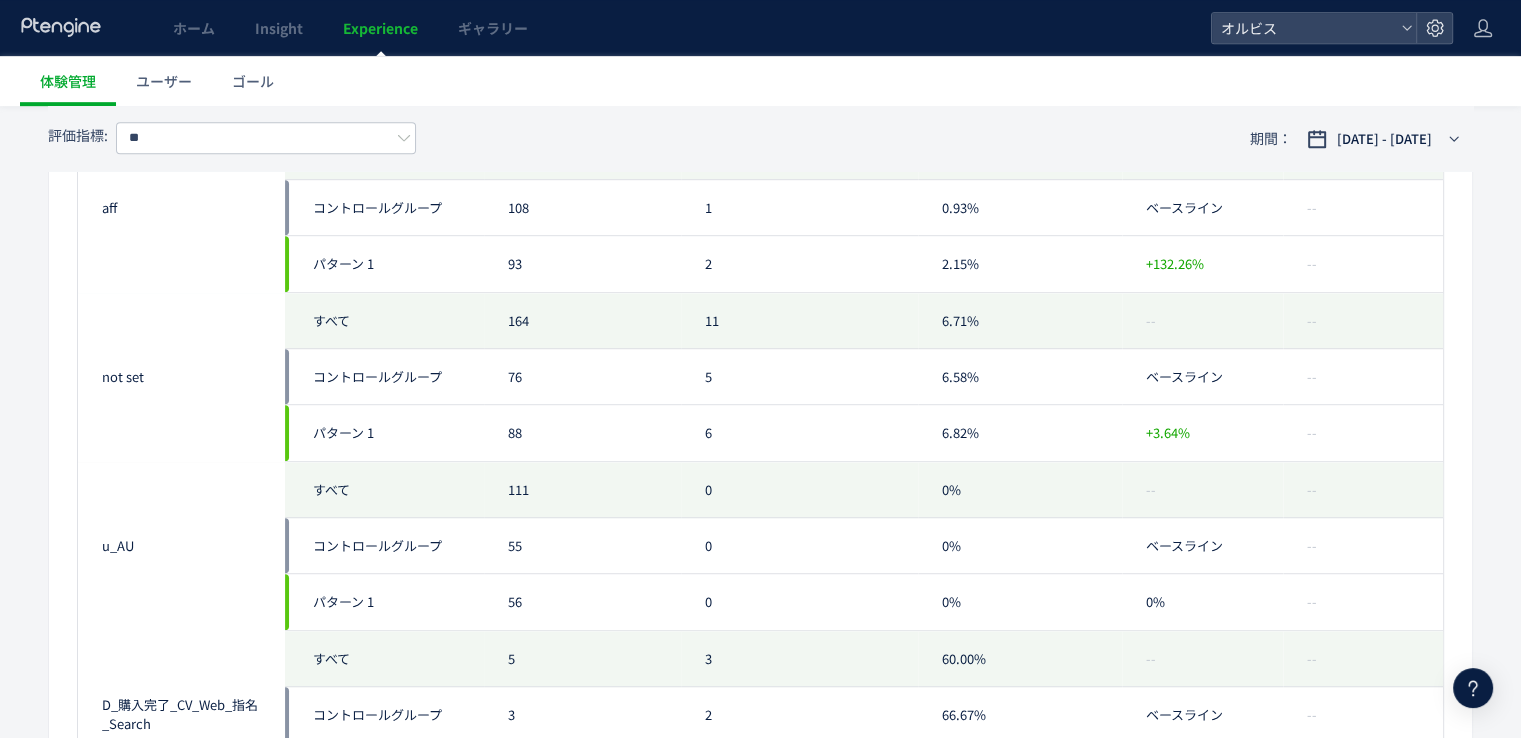 scroll, scrollTop: 860, scrollLeft: 0, axis: vertical 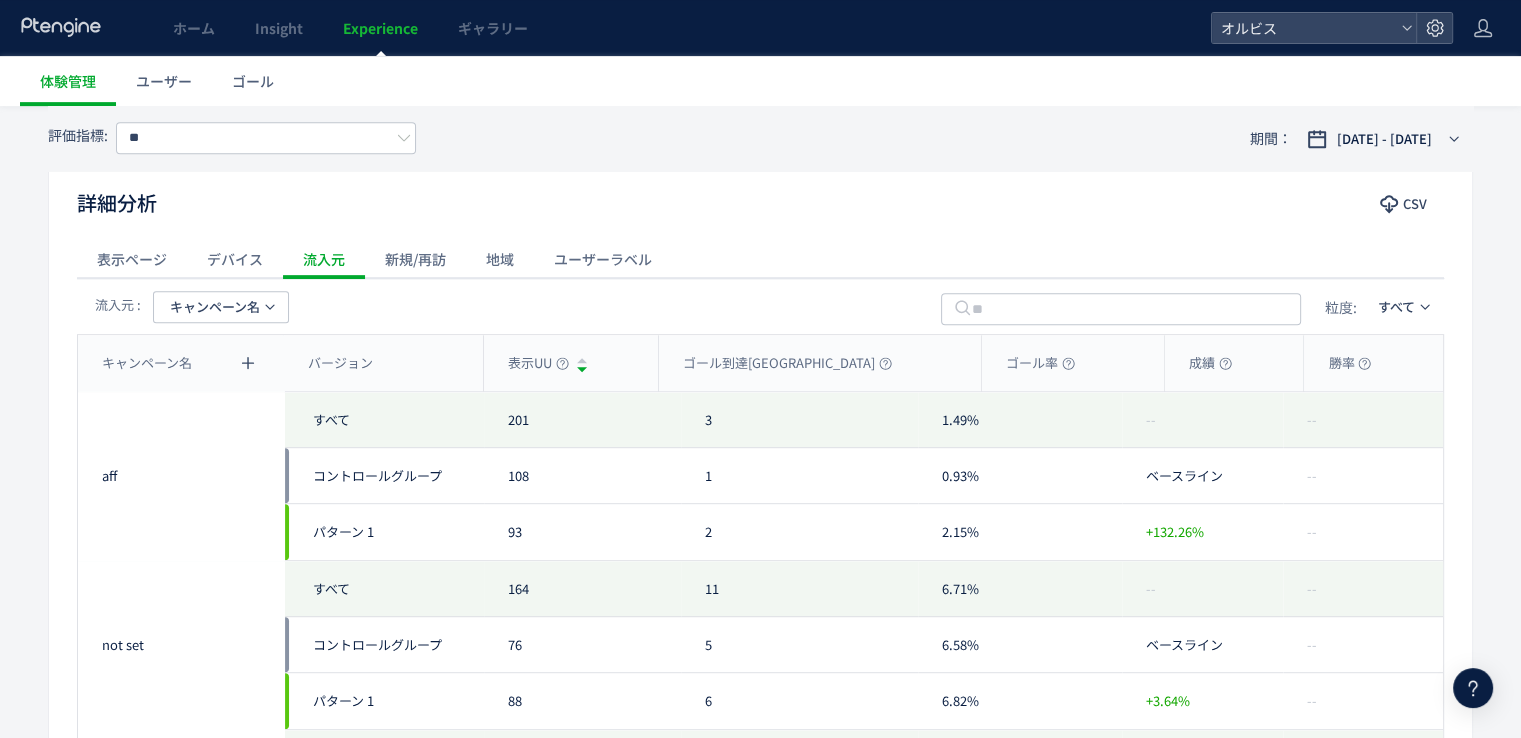 click on "表示ページ" 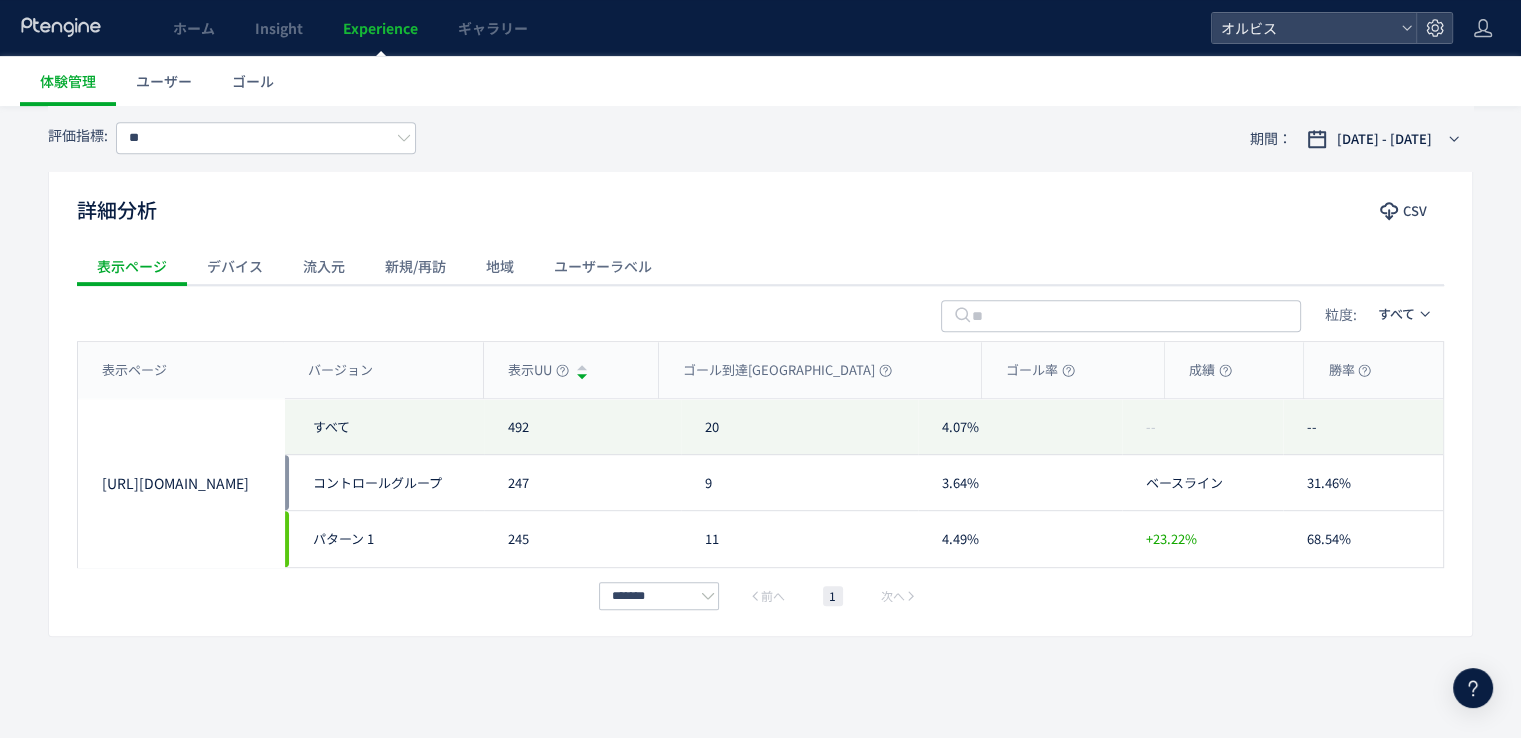 scroll, scrollTop: 851, scrollLeft: 0, axis: vertical 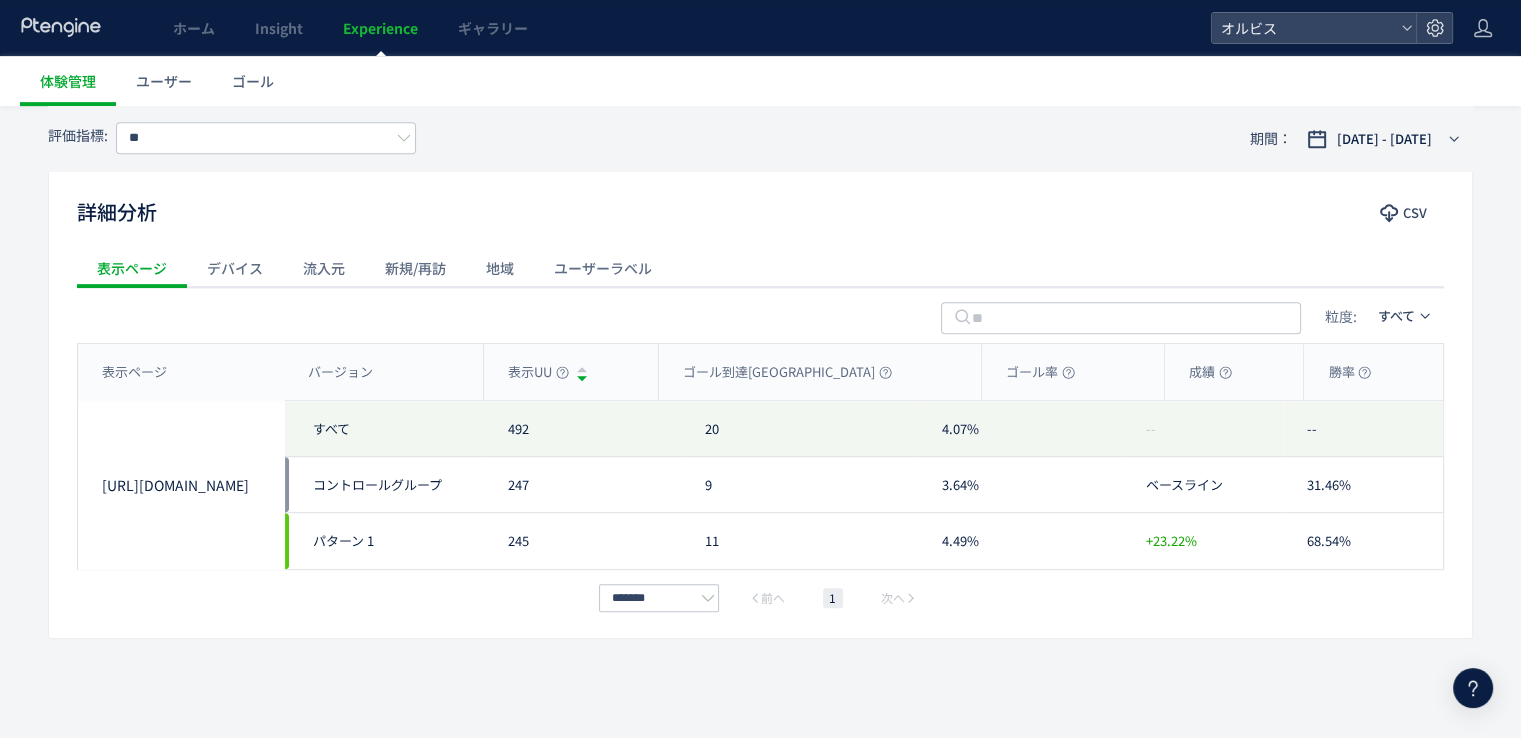 click on "デバイス" 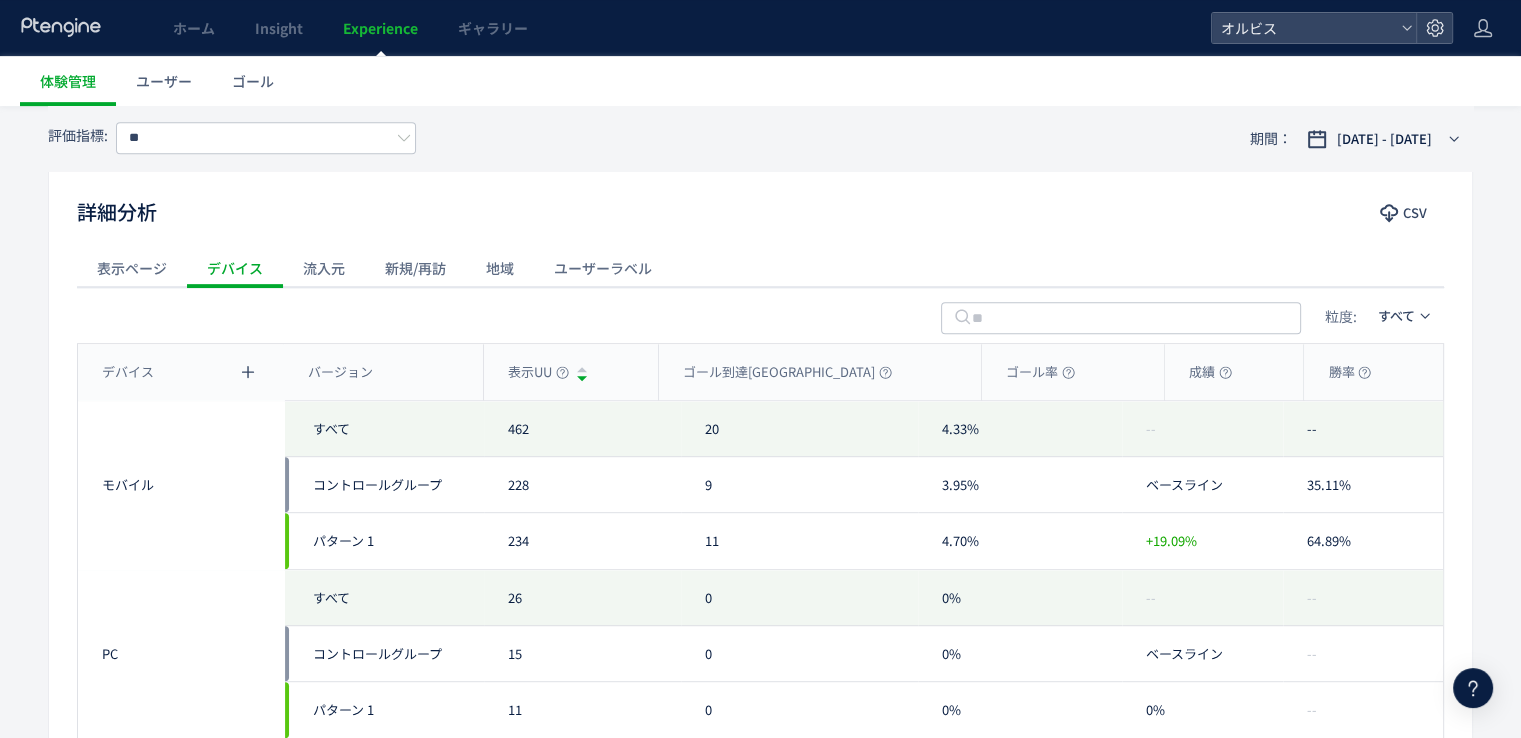click on "流入元" 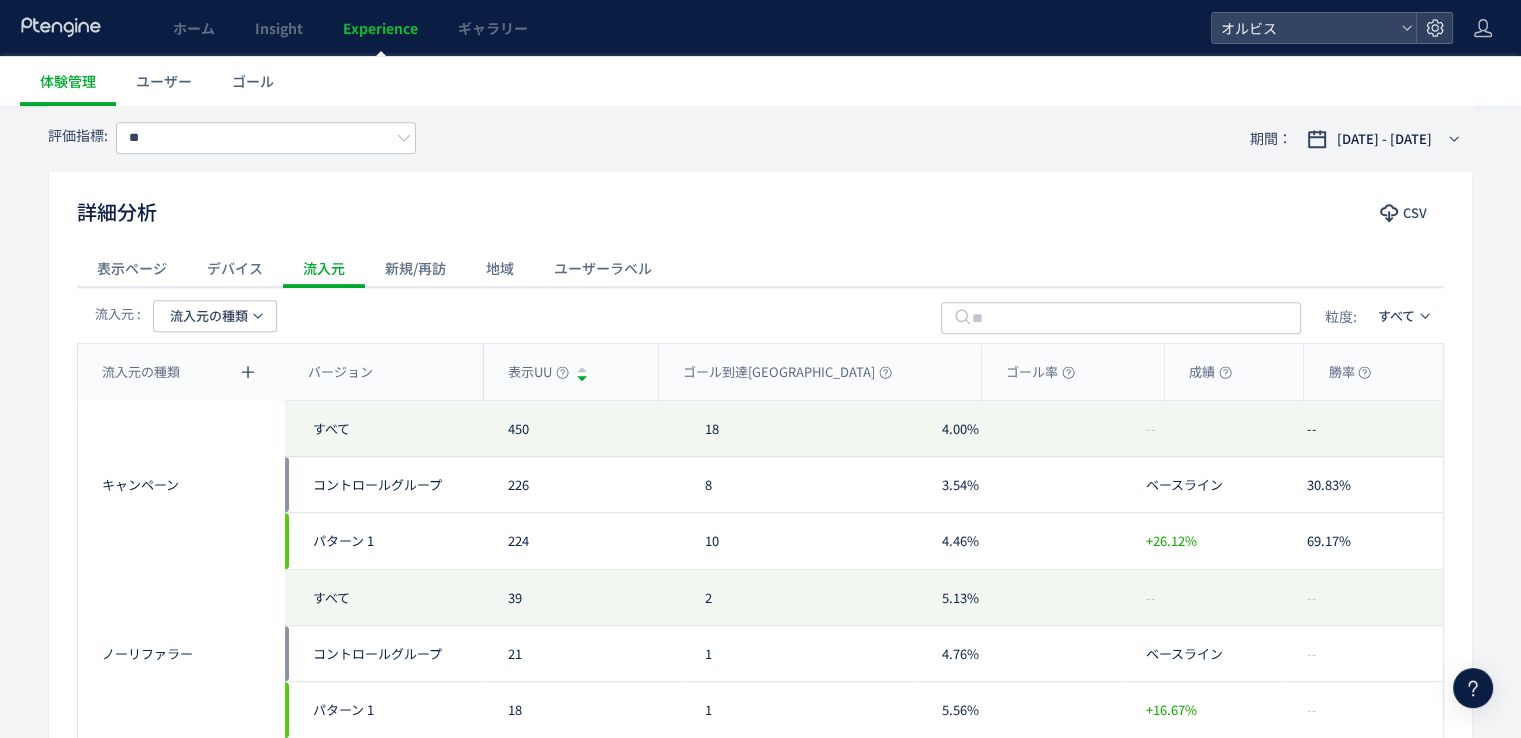 click on "表示ページ" 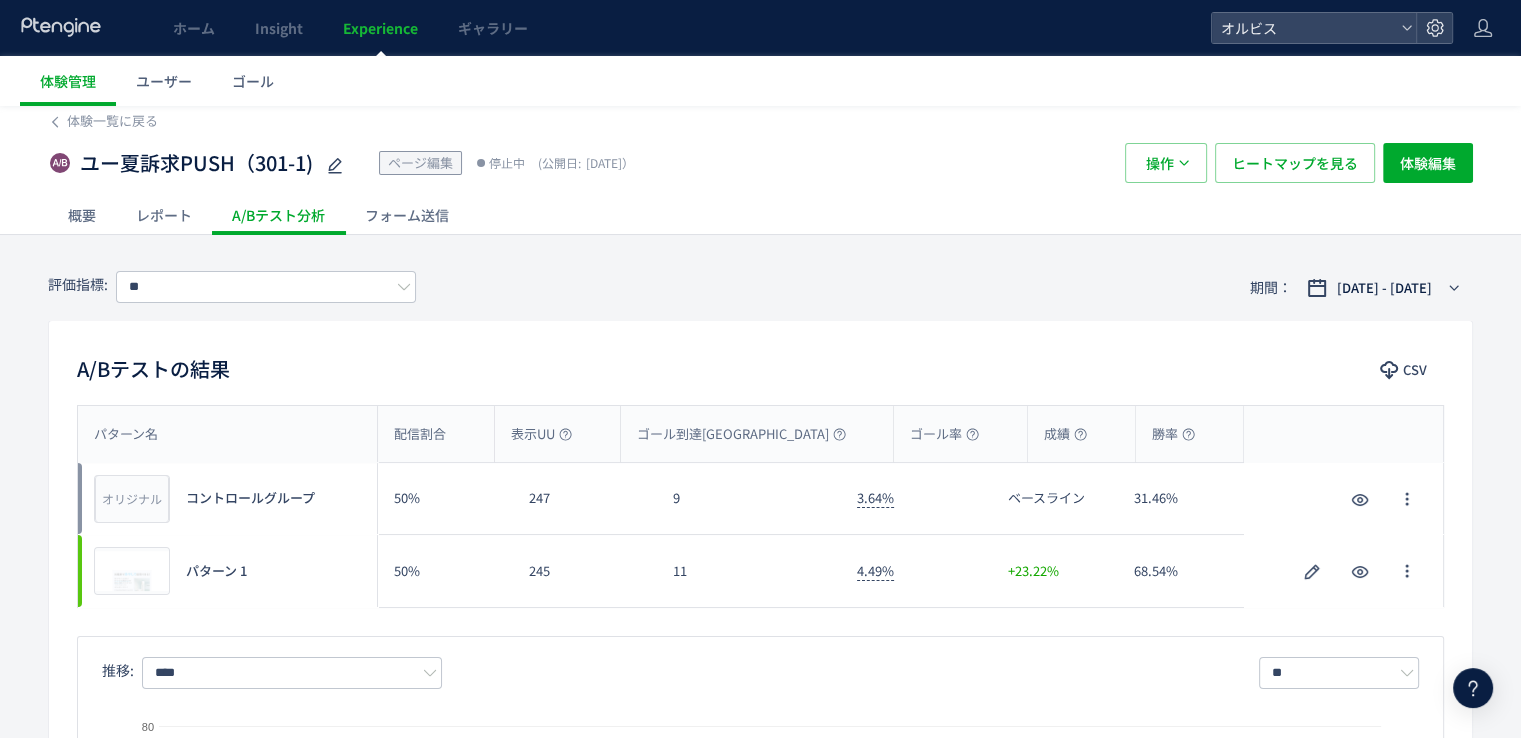 scroll, scrollTop: 0, scrollLeft: 0, axis: both 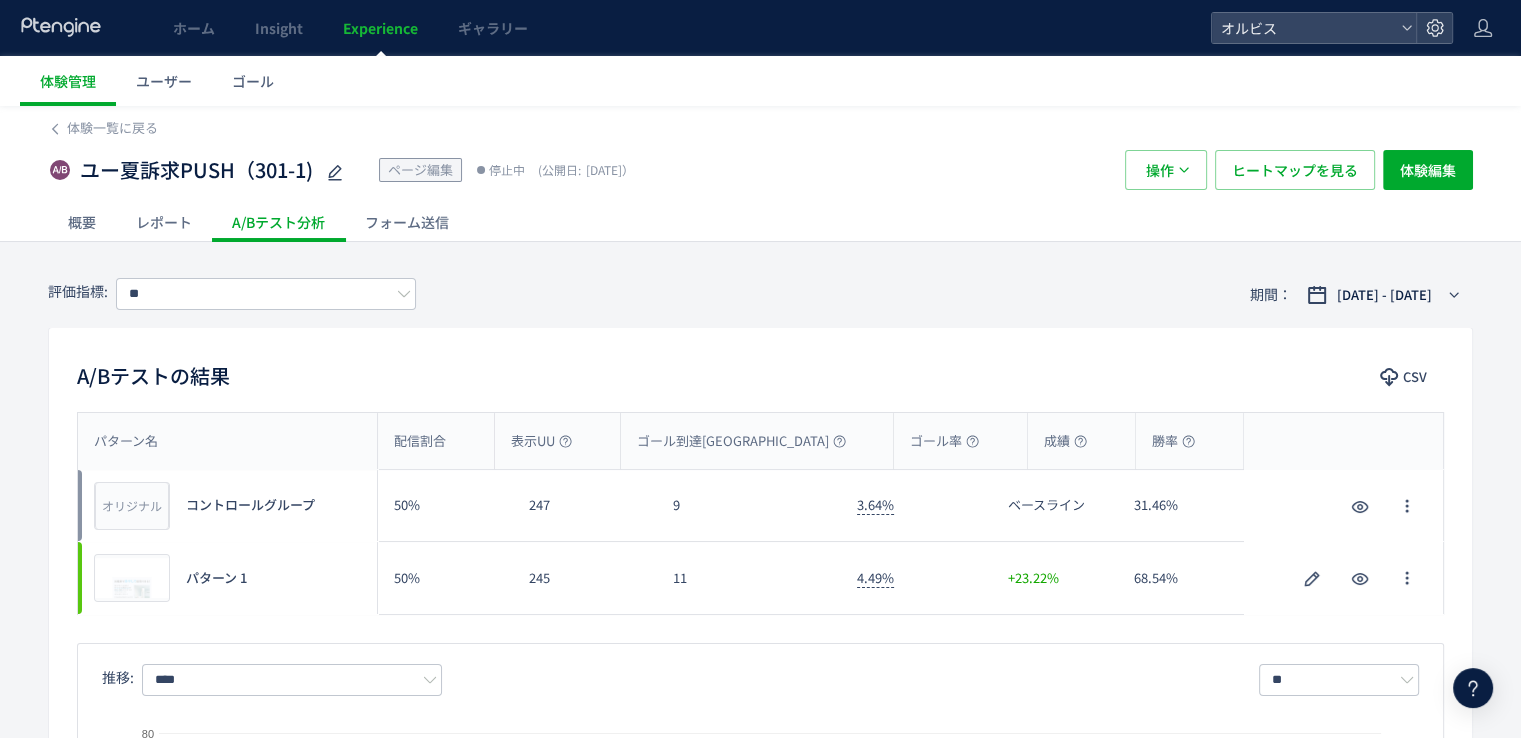 click on "A/Bテストの結果 CSV パターン名 配信割合 表示UU ゴール到達UU ゴール率 成績 勝率 パターン名 オリジナル プレビュー コントロールグループ 50% 247 9 3.64% ベースライン 31.46% オリジナル プレビュー コントロールグループ プレビュー パターン 1 50% 245 11 4.49% +23.22% 68.54% プレビュー パターン 1 推移:  **** ** 日別 週別 月別 Created with Highcharts 9.1.2 コントロールグループ パターン 1 2025/07/16 2025/07/17 2025/07/18 2025/07/19 40 60 80" at bounding box center (760, 660) 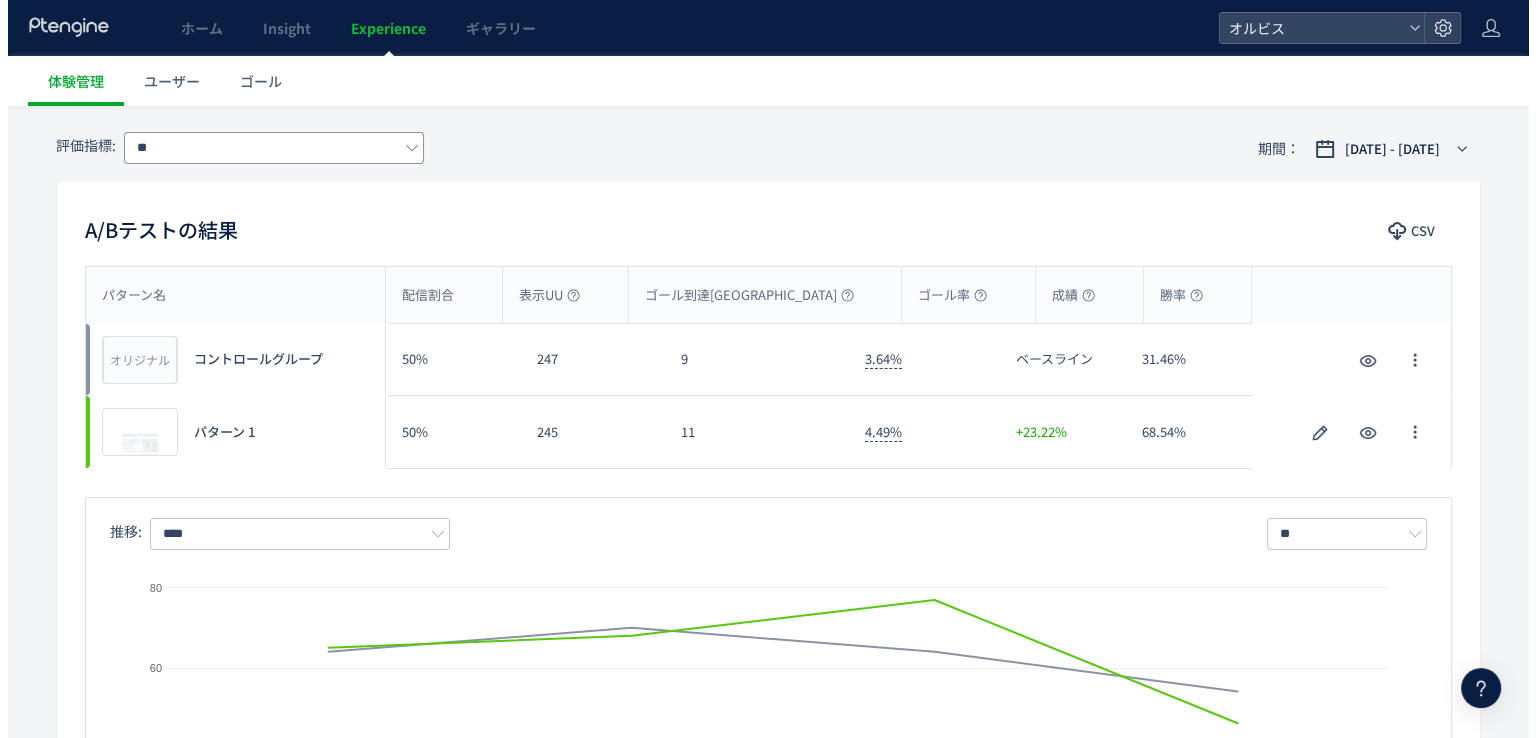 scroll, scrollTop: 0, scrollLeft: 0, axis: both 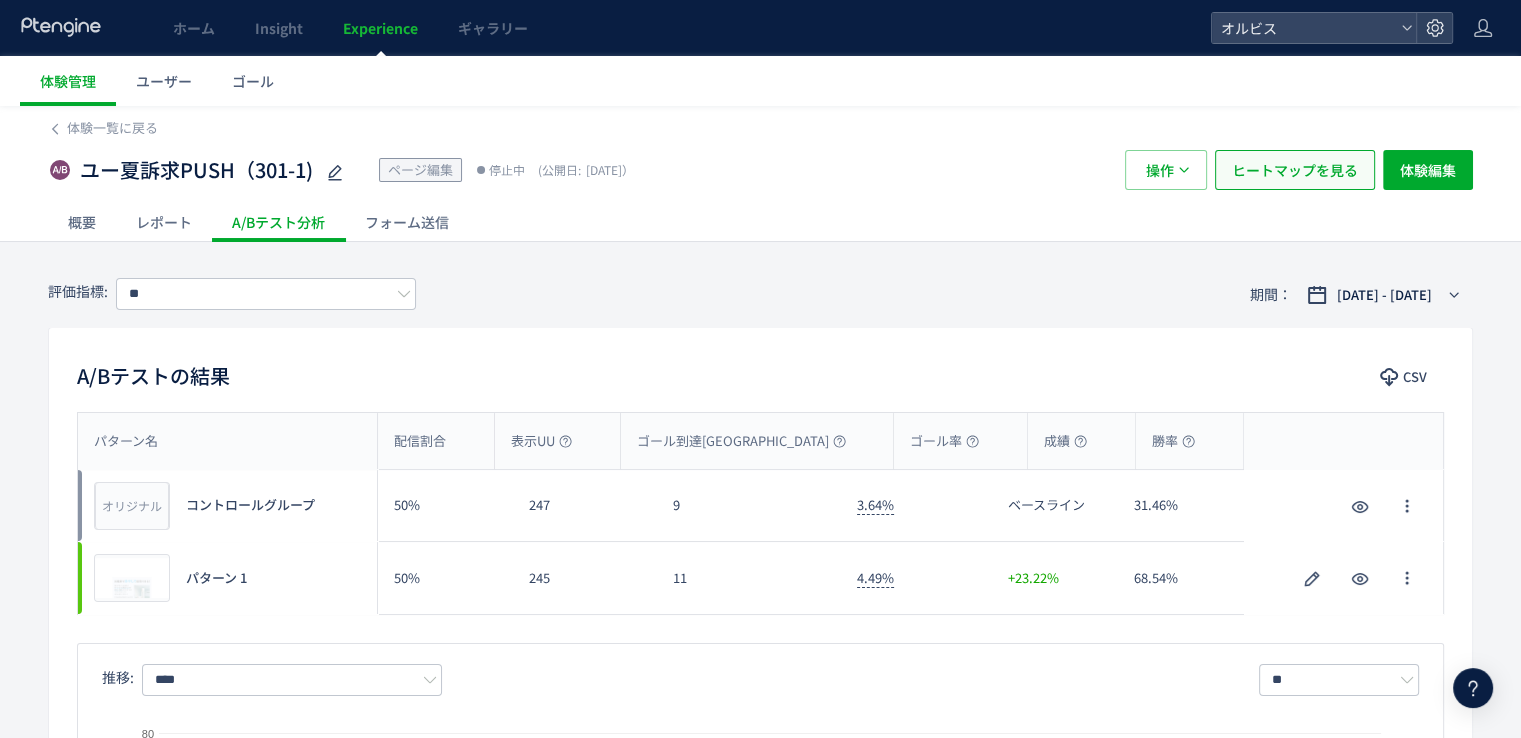 click on "ヒートマップを見る" at bounding box center [1295, 170] 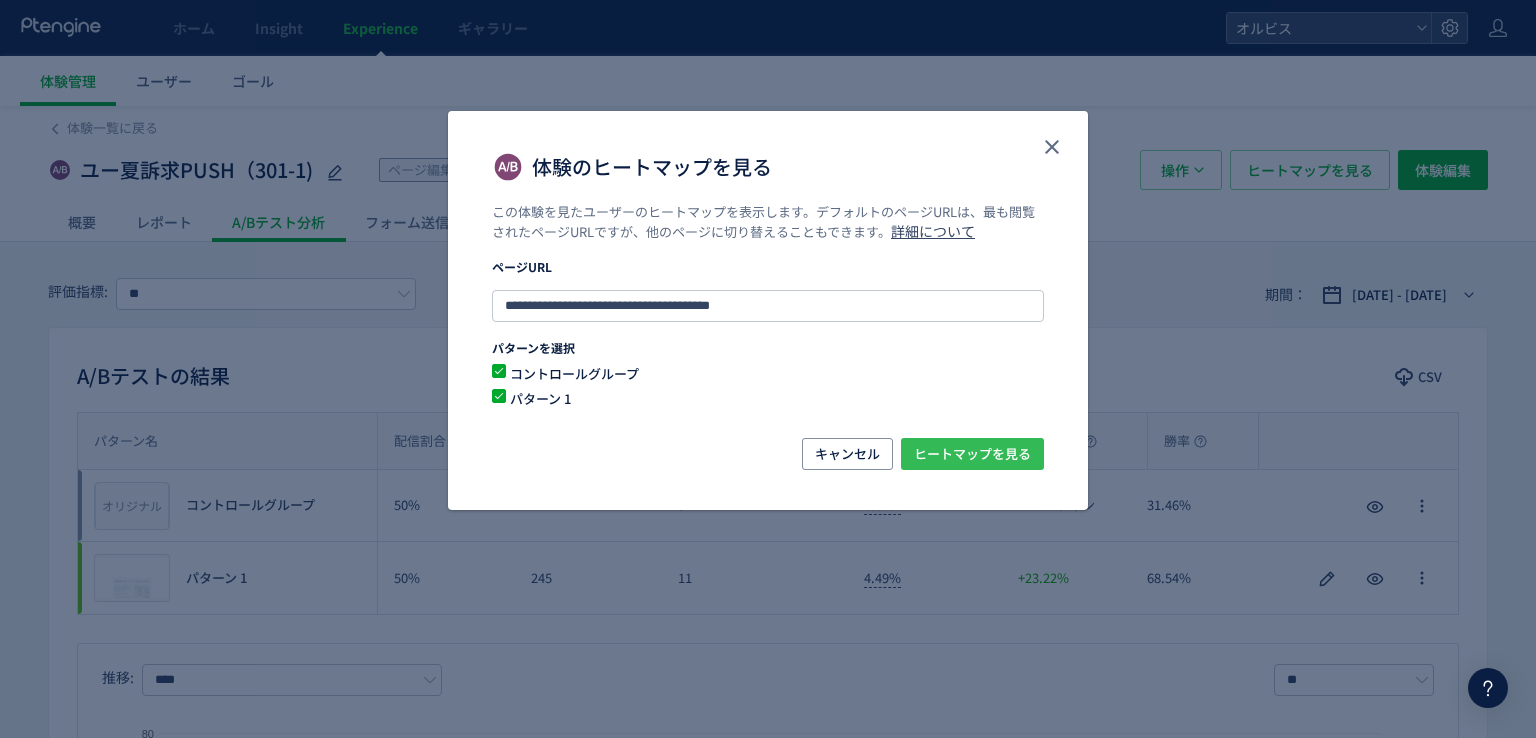 click on "ヒートマップを見る" at bounding box center [972, 454] 